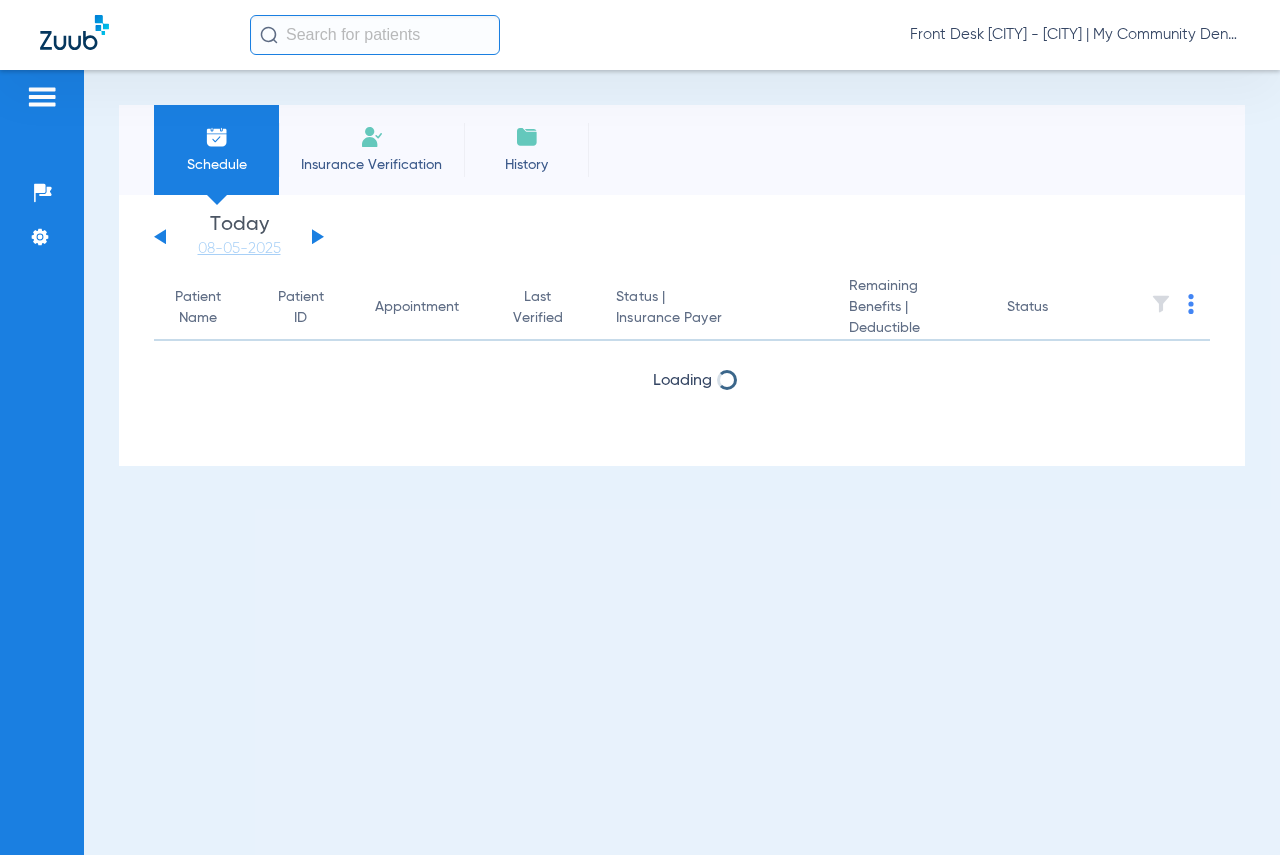 scroll, scrollTop: 0, scrollLeft: 0, axis: both 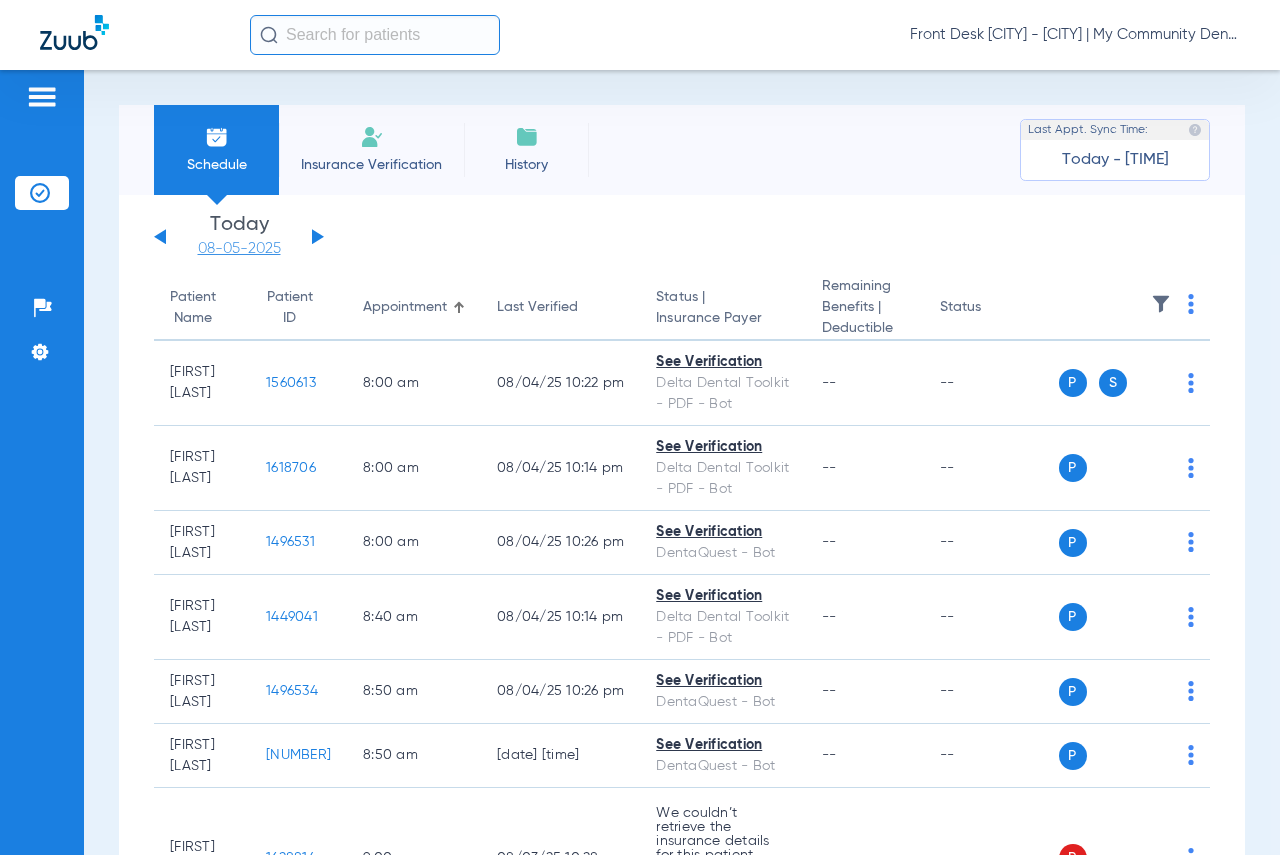 click on "08-05-2025" 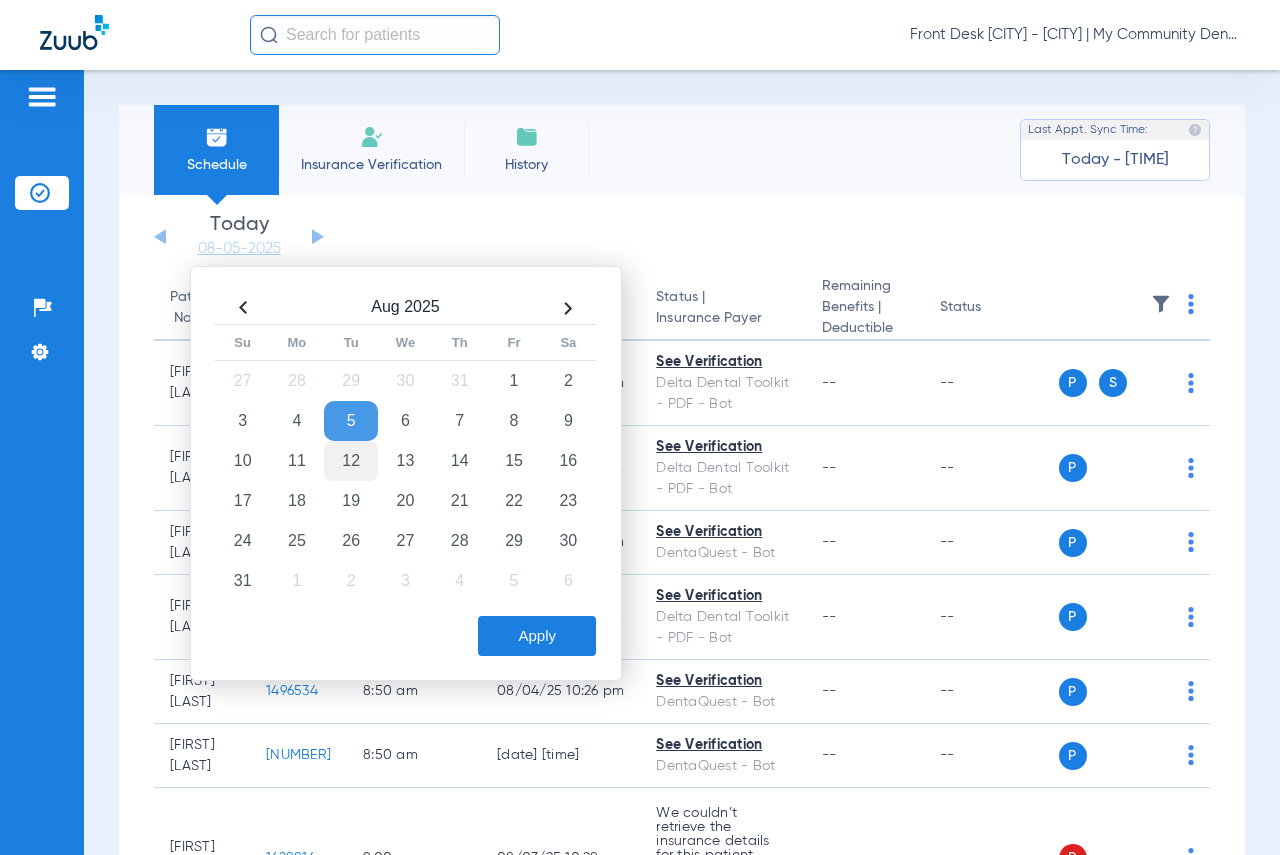 click on "12" 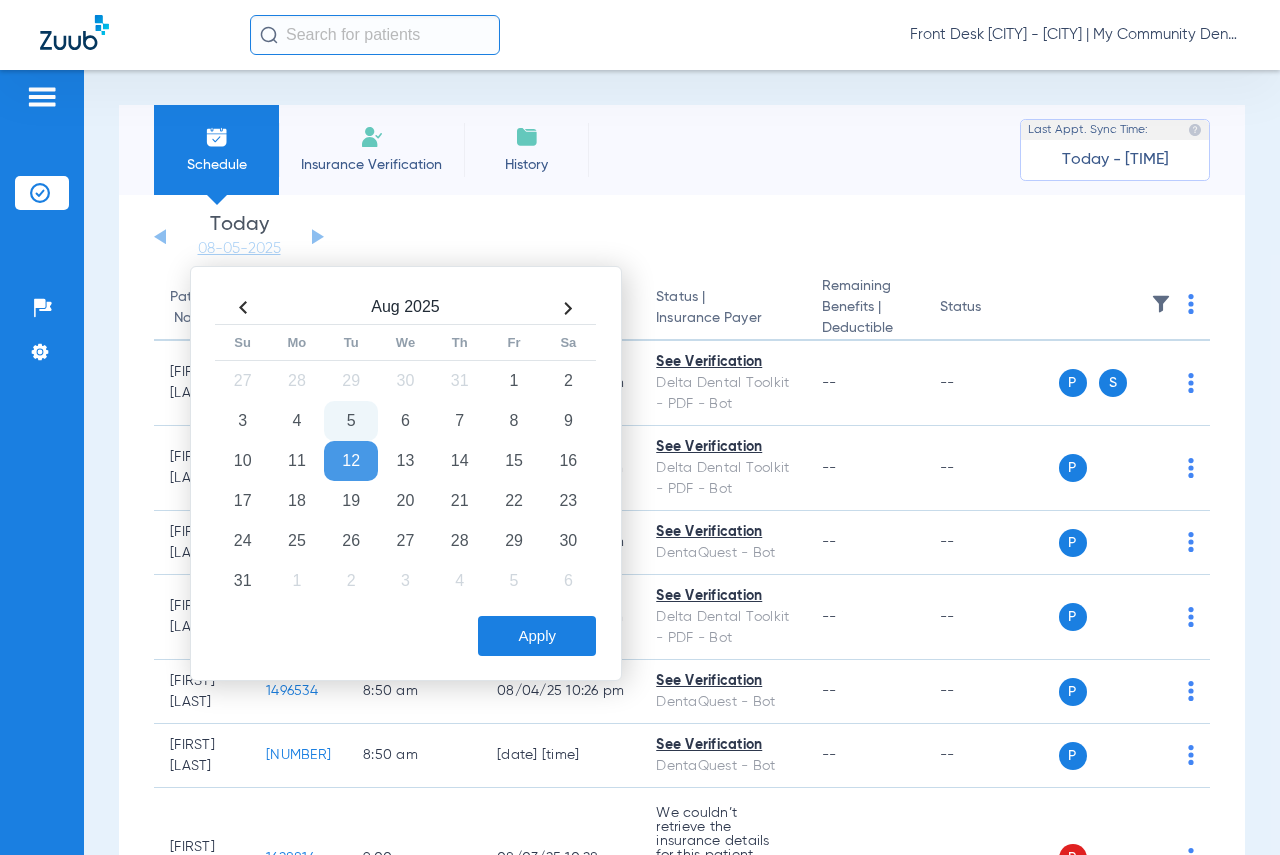 drag, startPoint x: 526, startPoint y: 640, endPoint x: 606, endPoint y: 609, distance: 85.79627 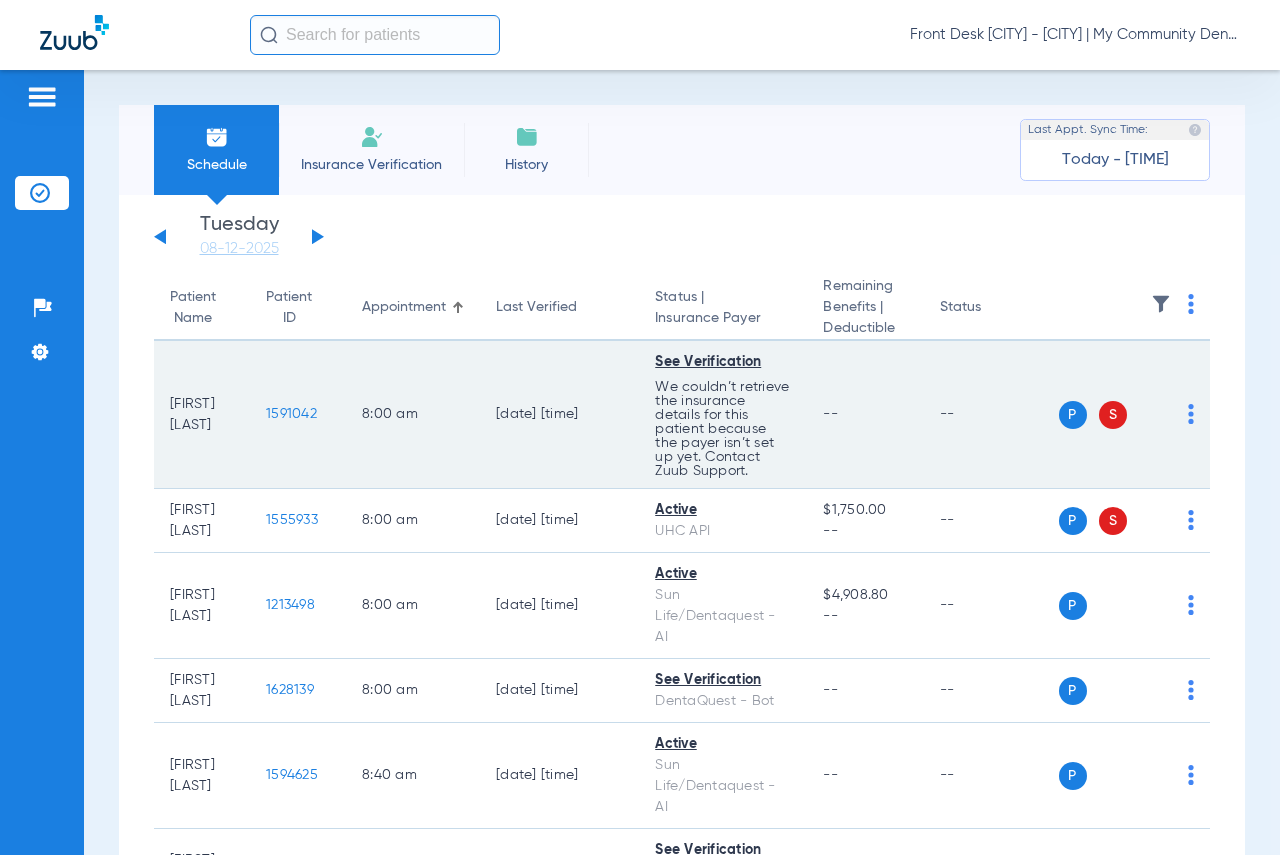 scroll, scrollTop: 100, scrollLeft: 0, axis: vertical 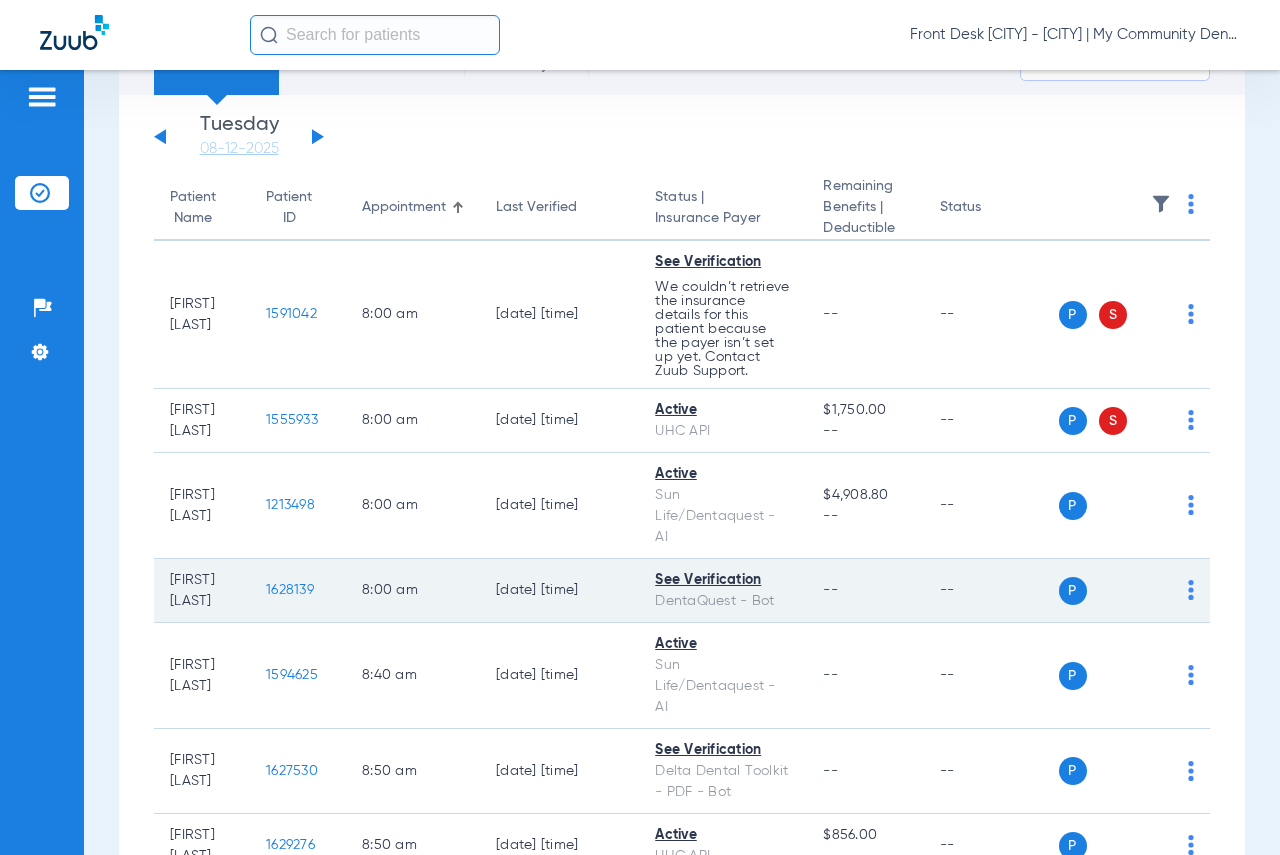 click on "1628139" 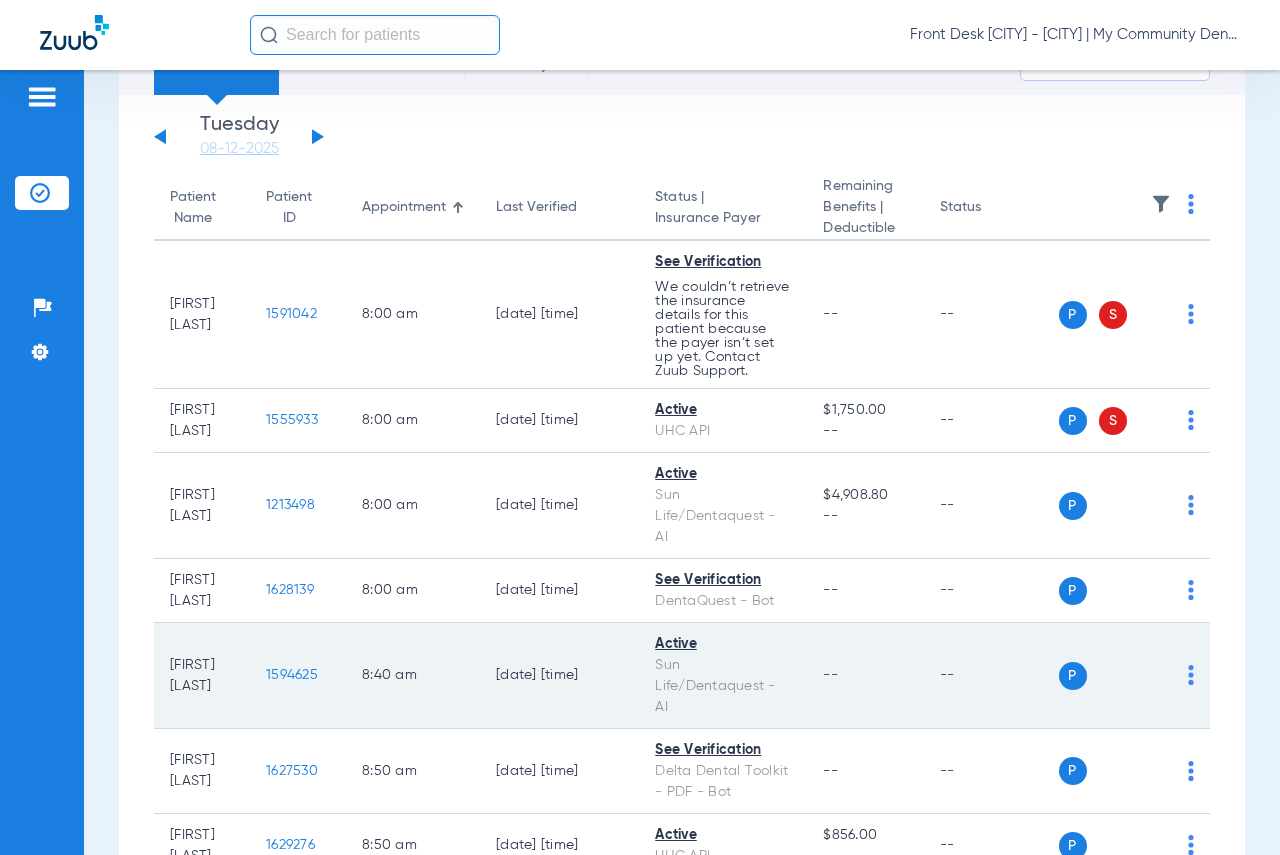 click on "1594625" 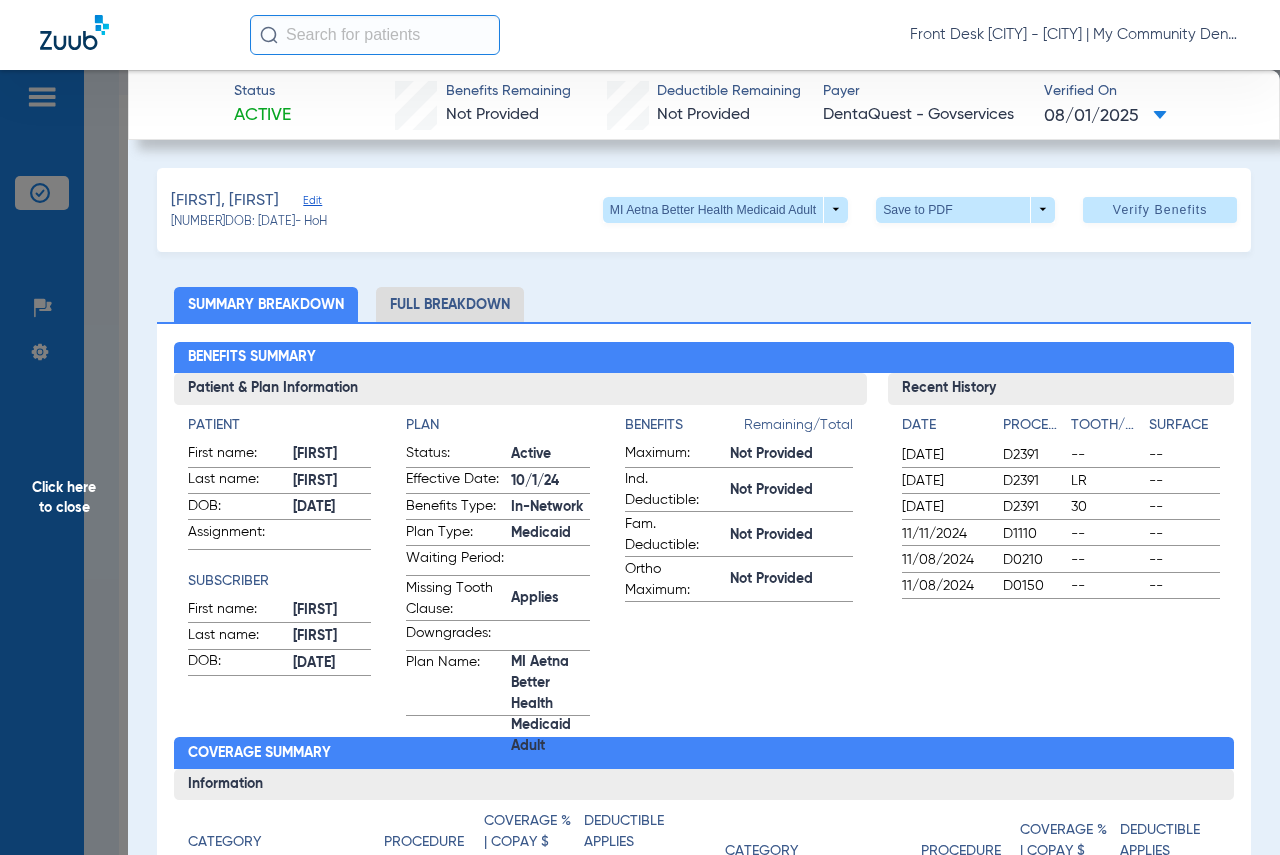 drag, startPoint x: 45, startPoint y: 480, endPoint x: 285, endPoint y: 460, distance: 240.8319 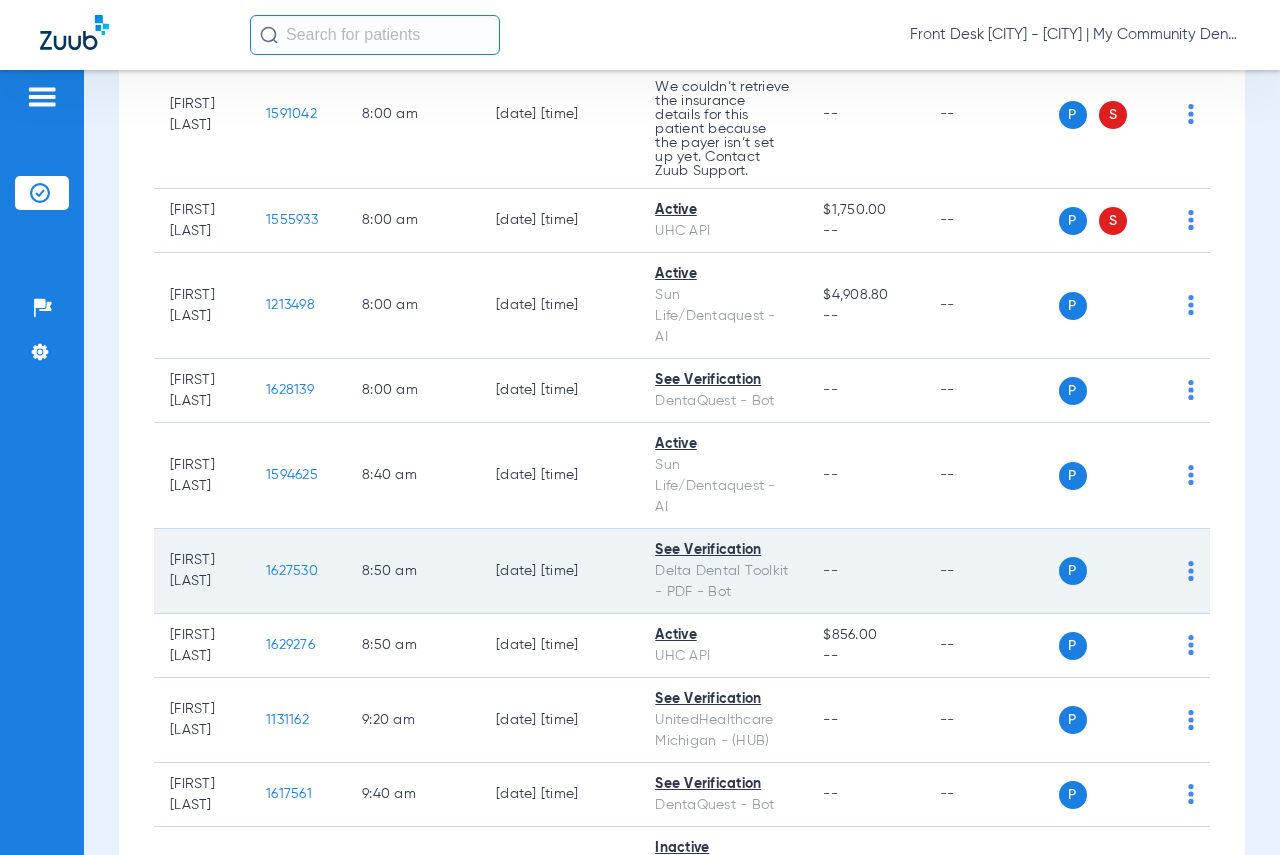 scroll, scrollTop: 400, scrollLeft: 0, axis: vertical 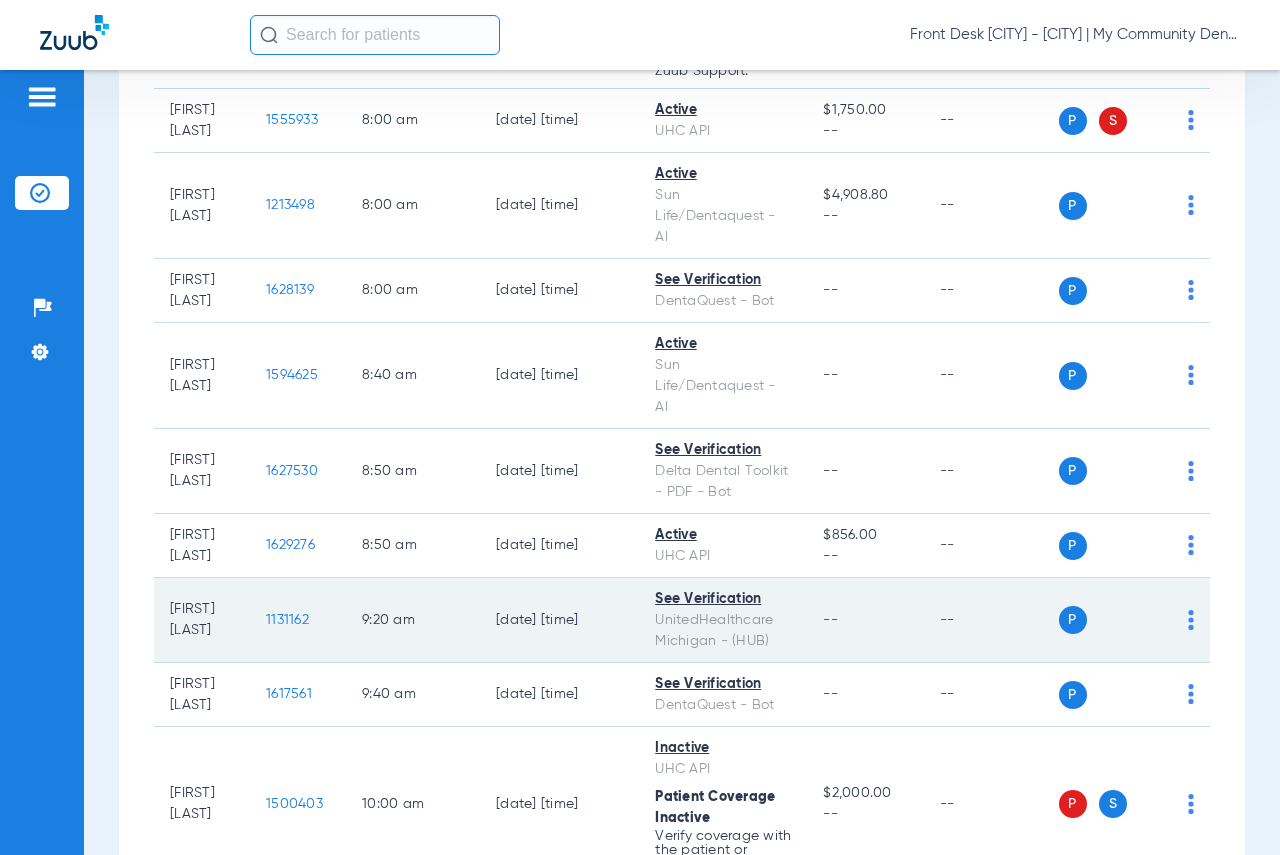 click on "1131162" 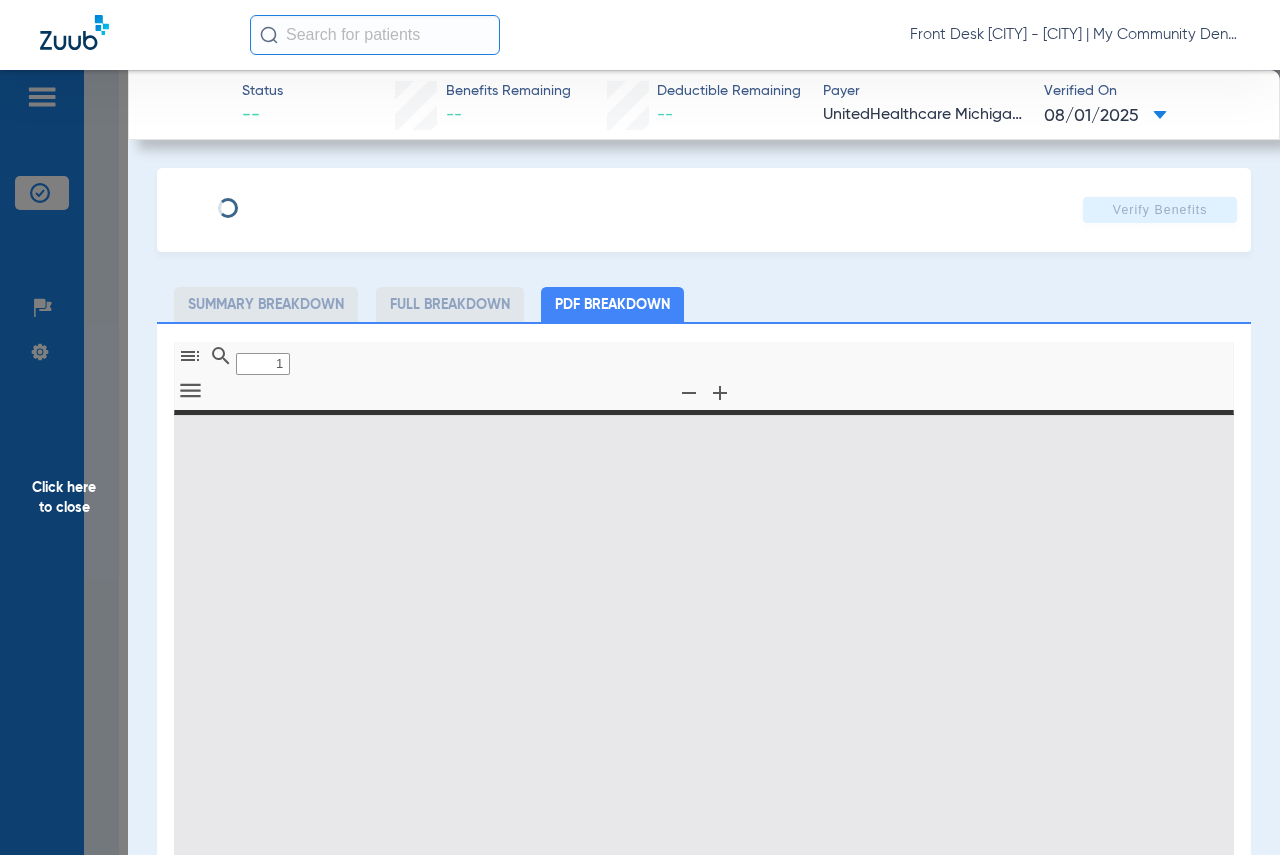type on "0" 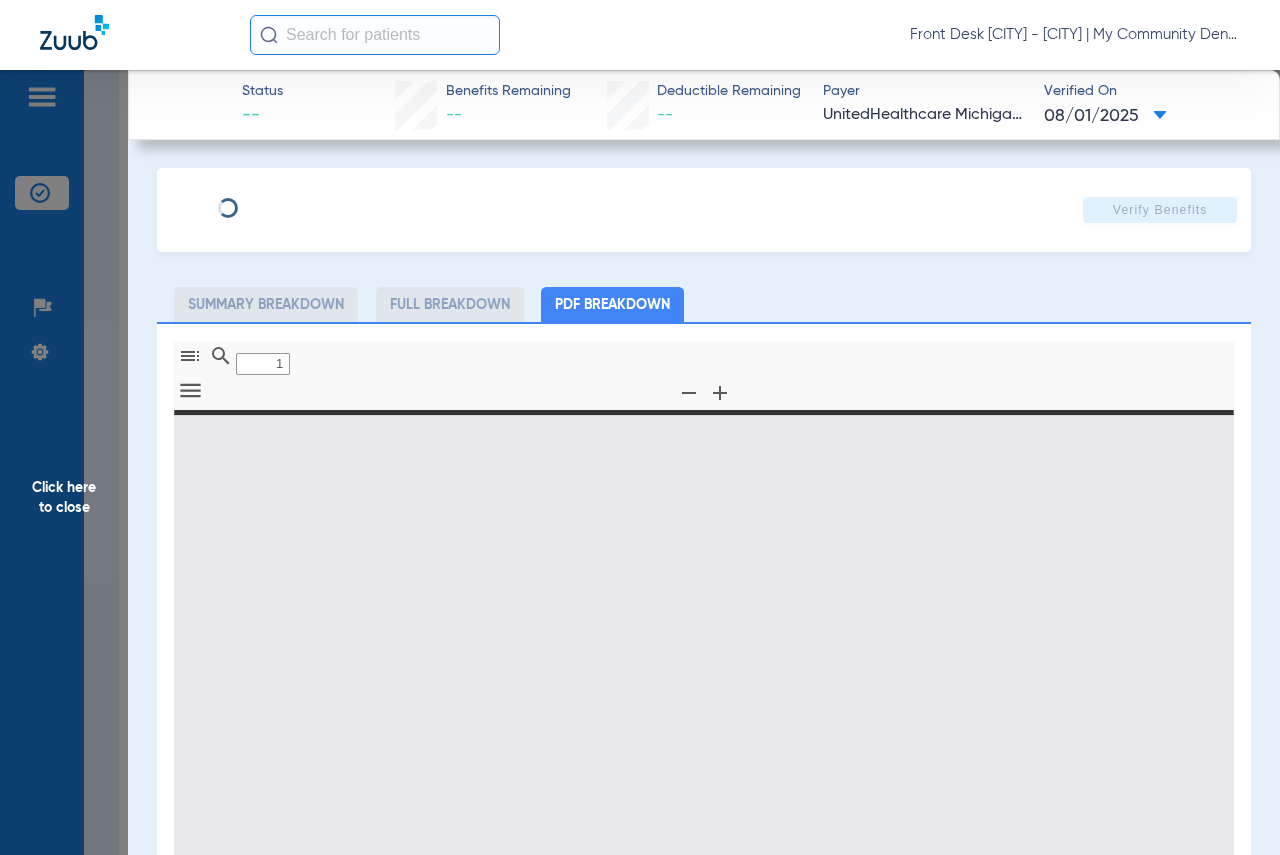 select on "page-width" 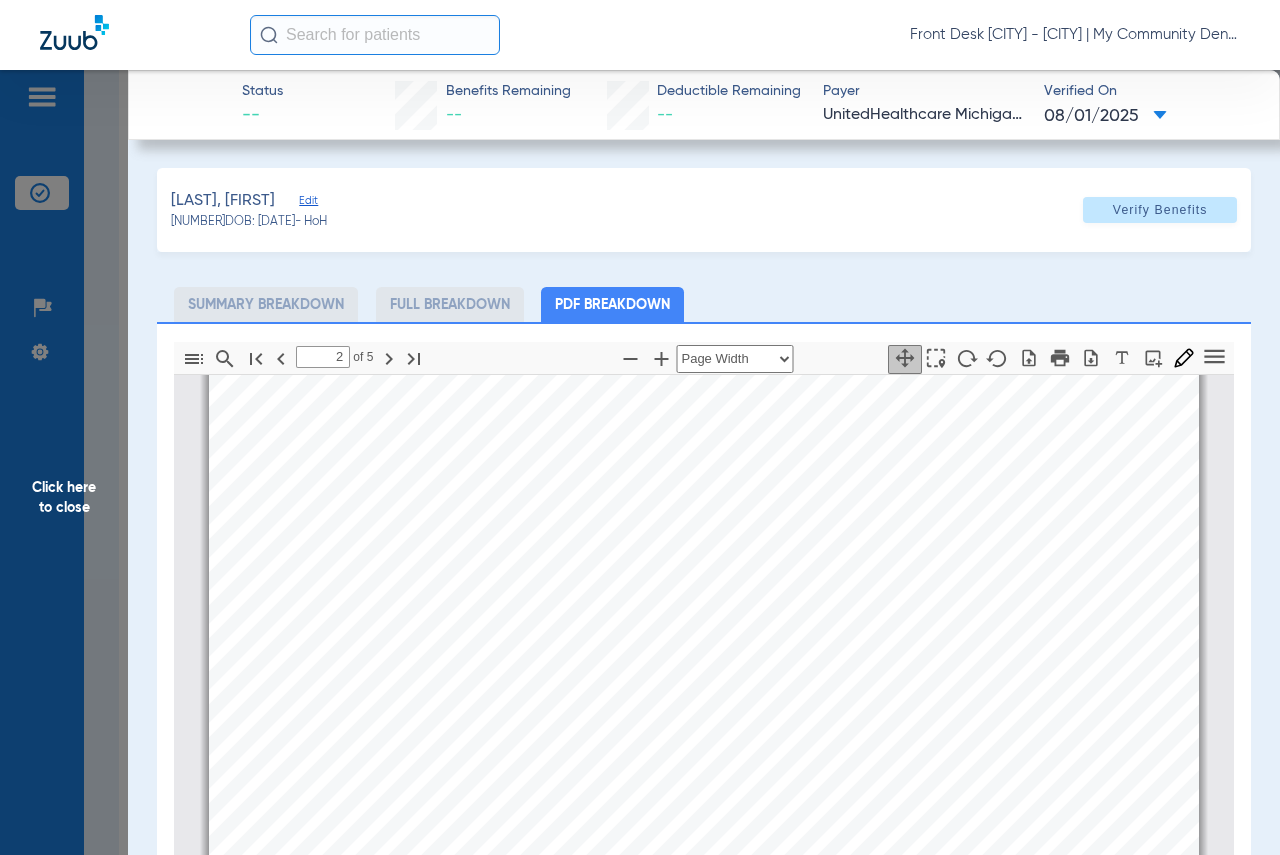 scroll, scrollTop: 1510, scrollLeft: 0, axis: vertical 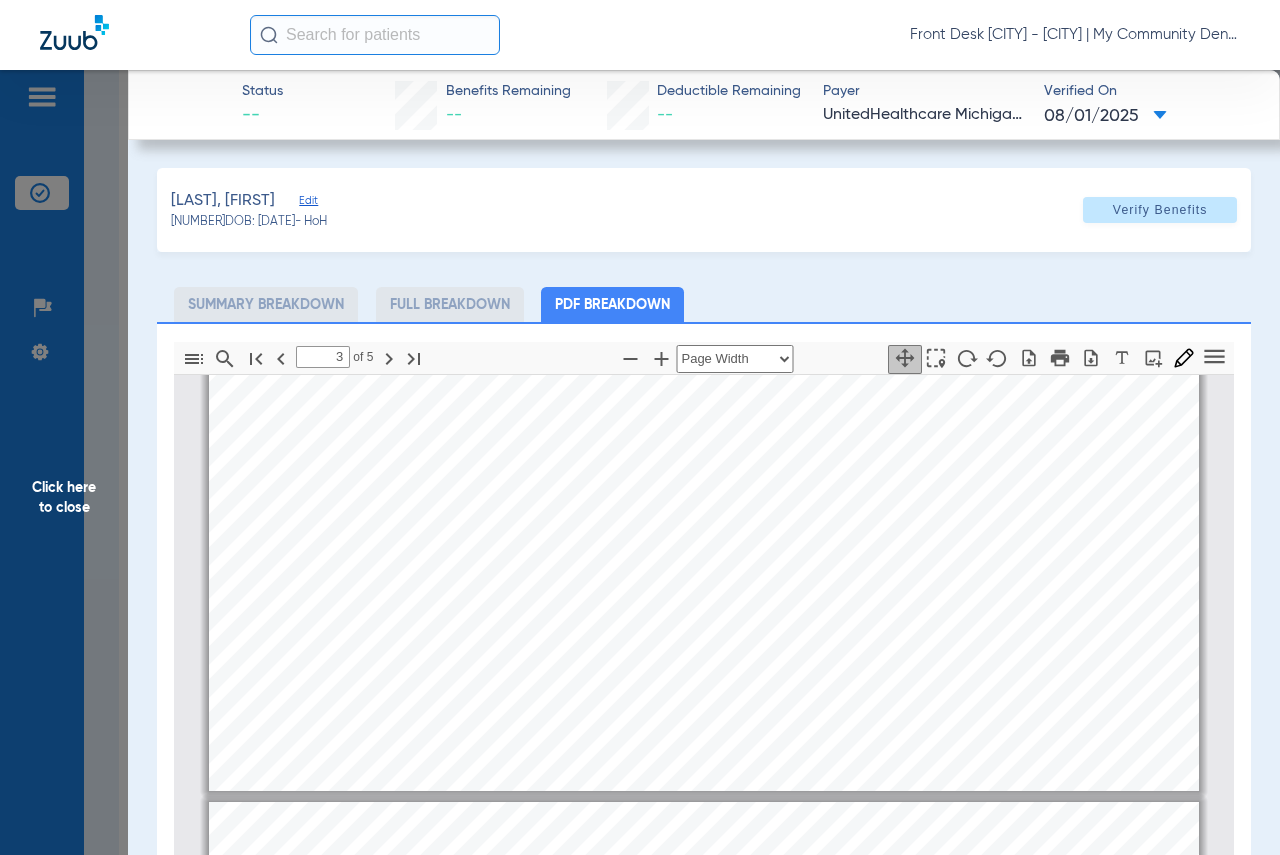 type on "4" 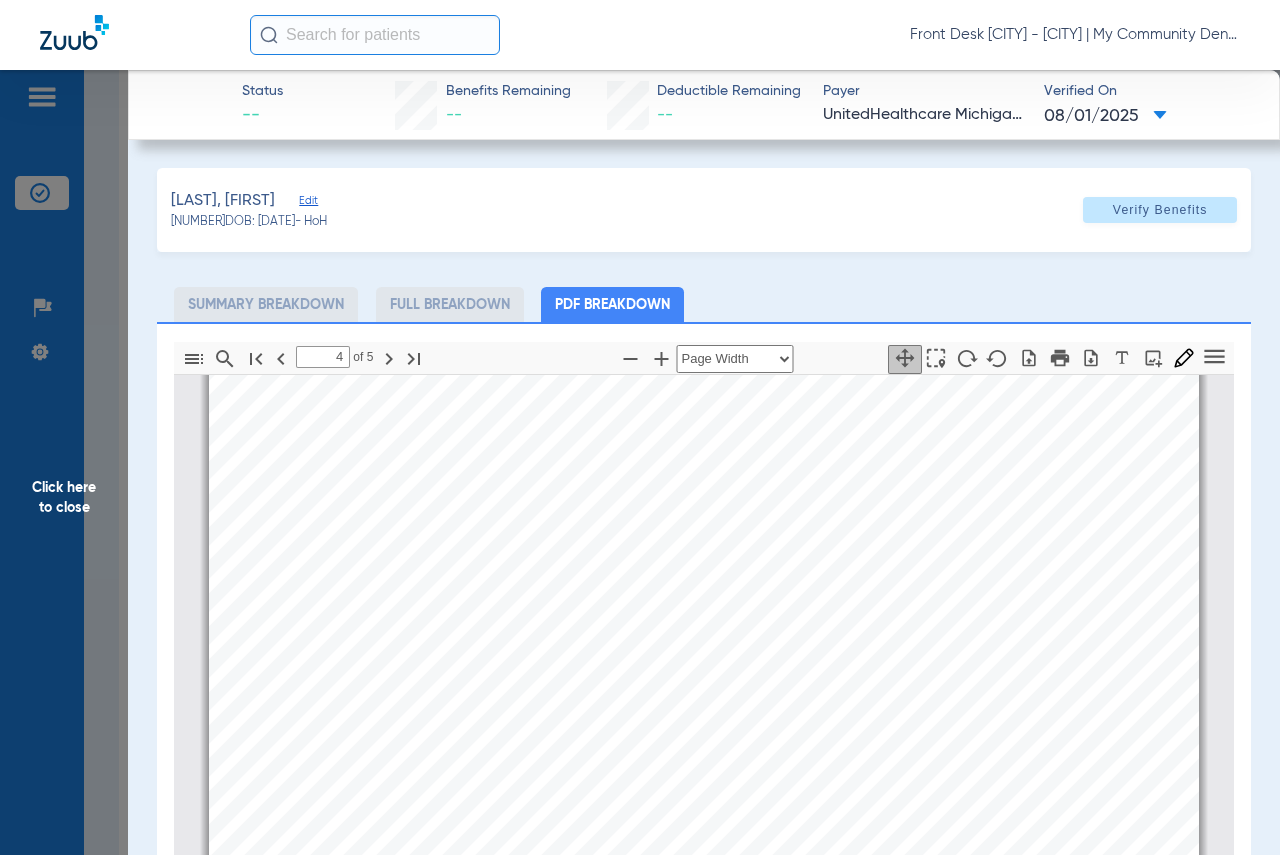 scroll, scrollTop: 4410, scrollLeft: 0, axis: vertical 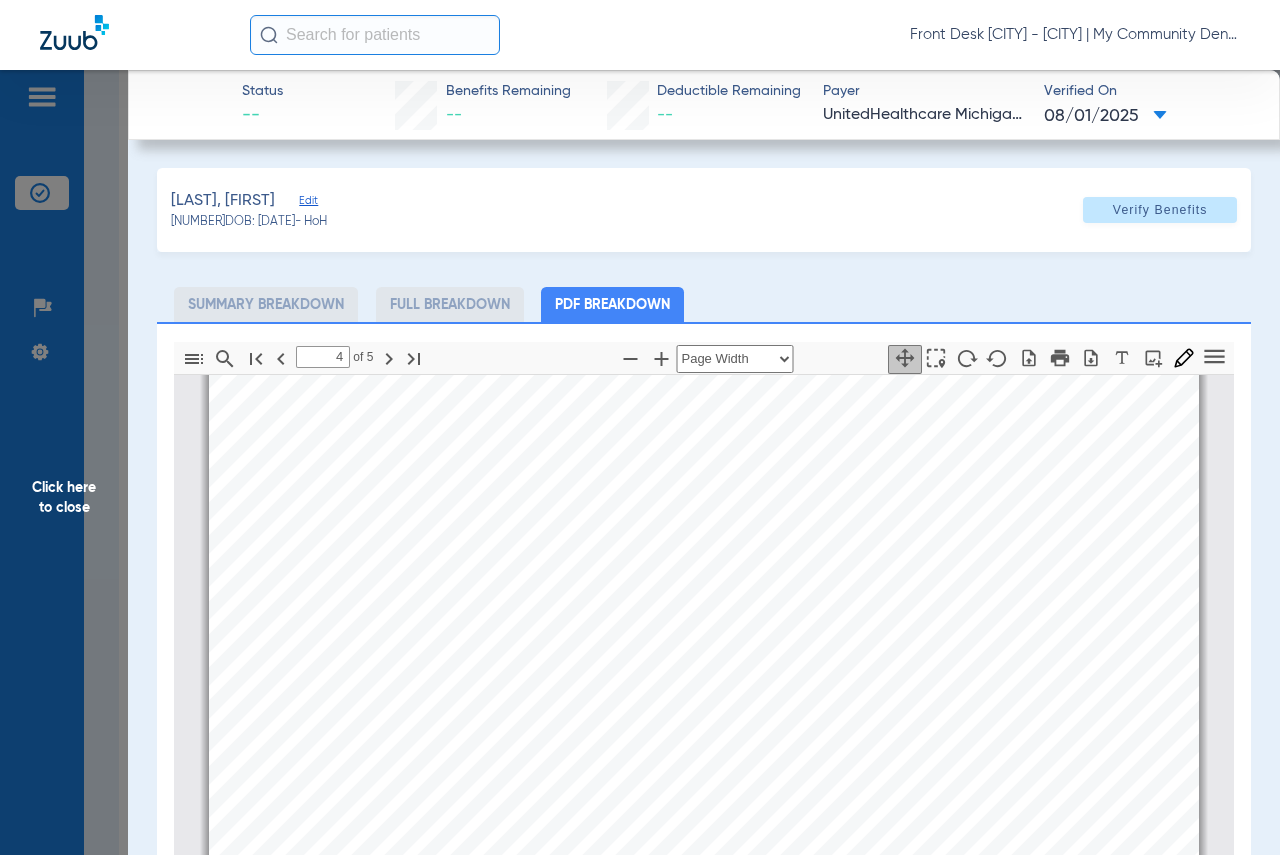 drag, startPoint x: 79, startPoint y: 493, endPoint x: 252, endPoint y: 447, distance: 179.01117 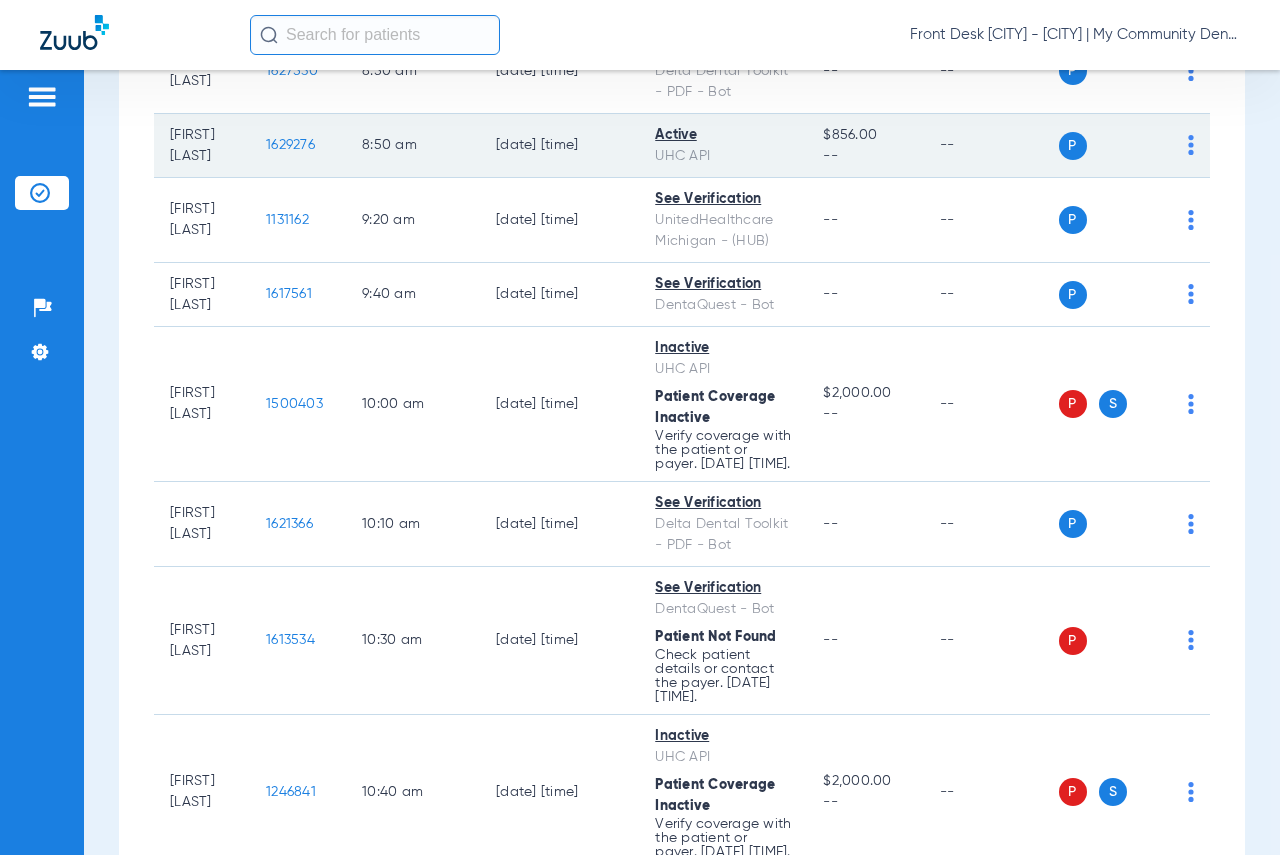 scroll, scrollTop: 900, scrollLeft: 0, axis: vertical 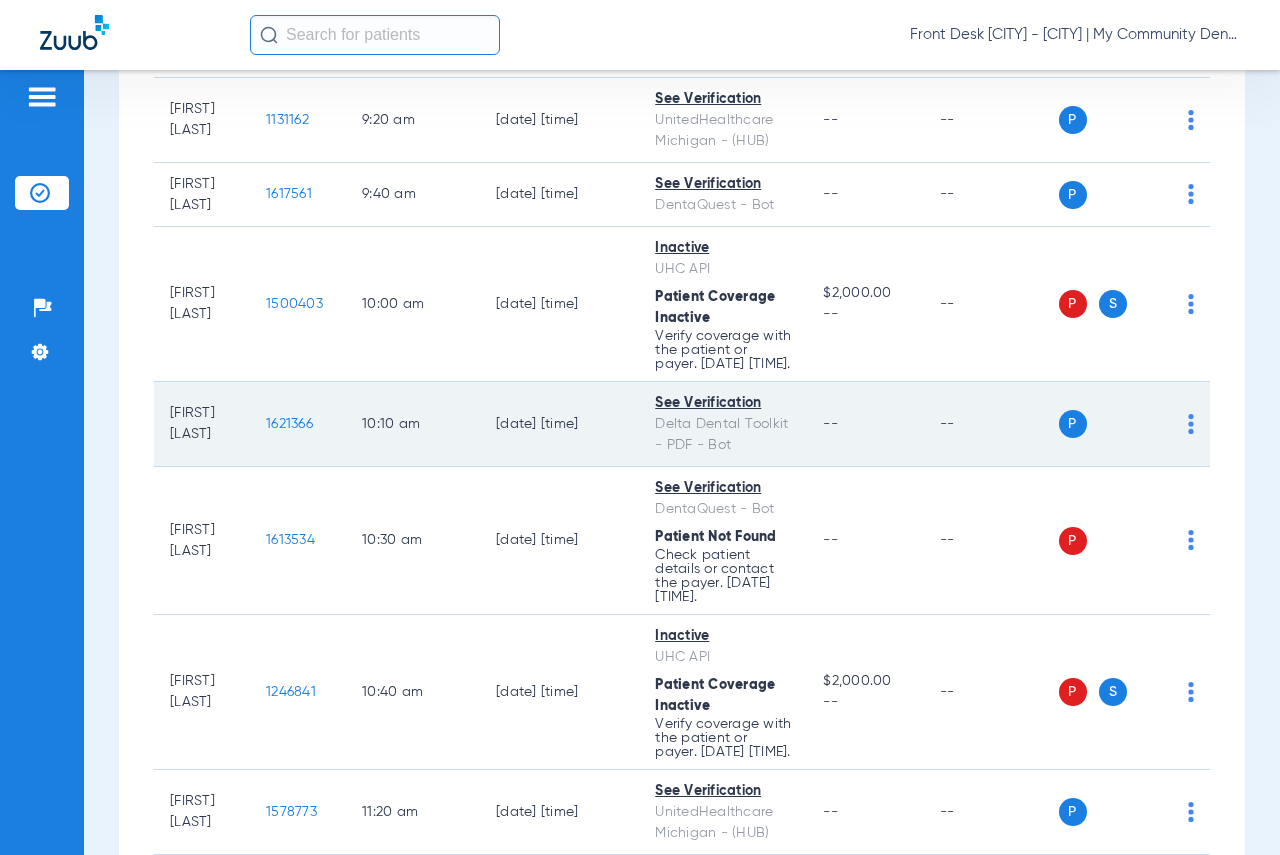 click on "1621366" 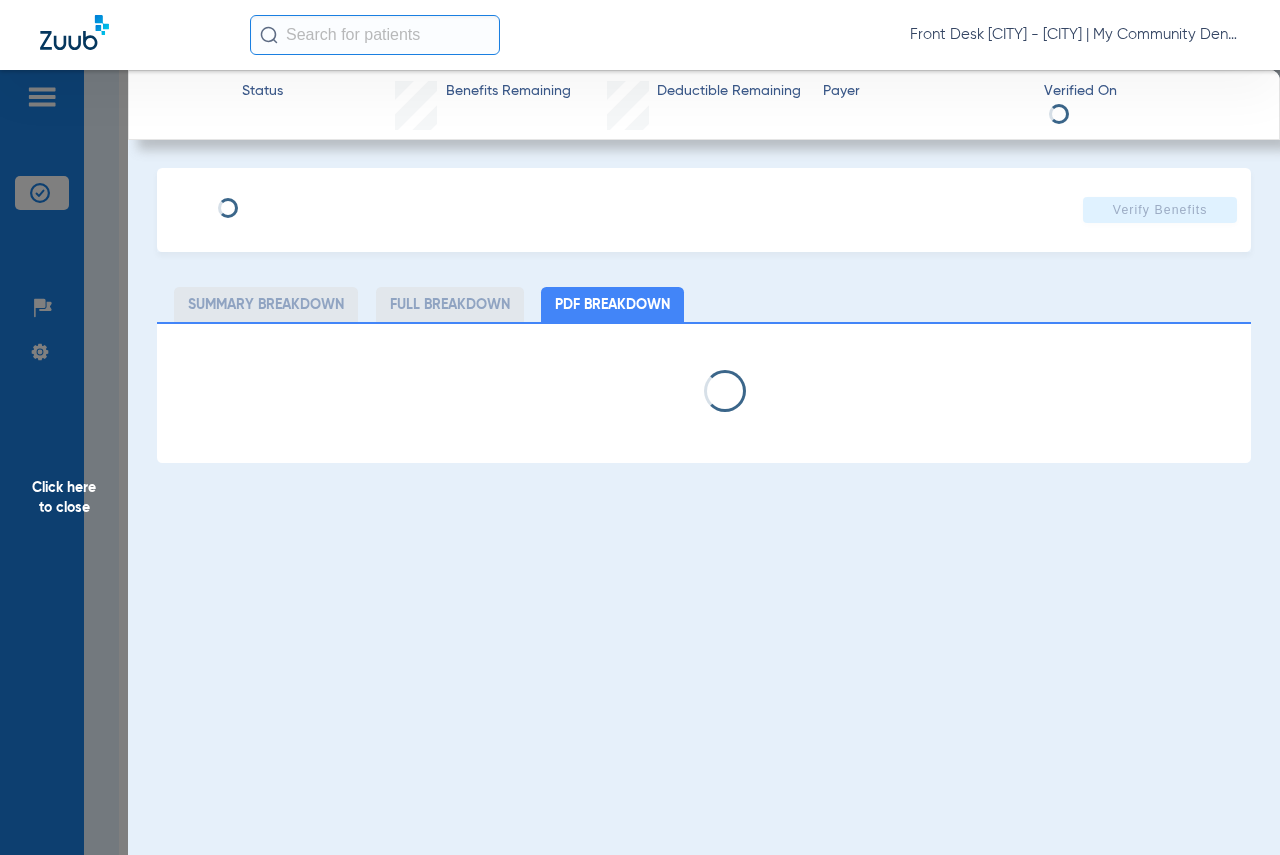 select on "page-width" 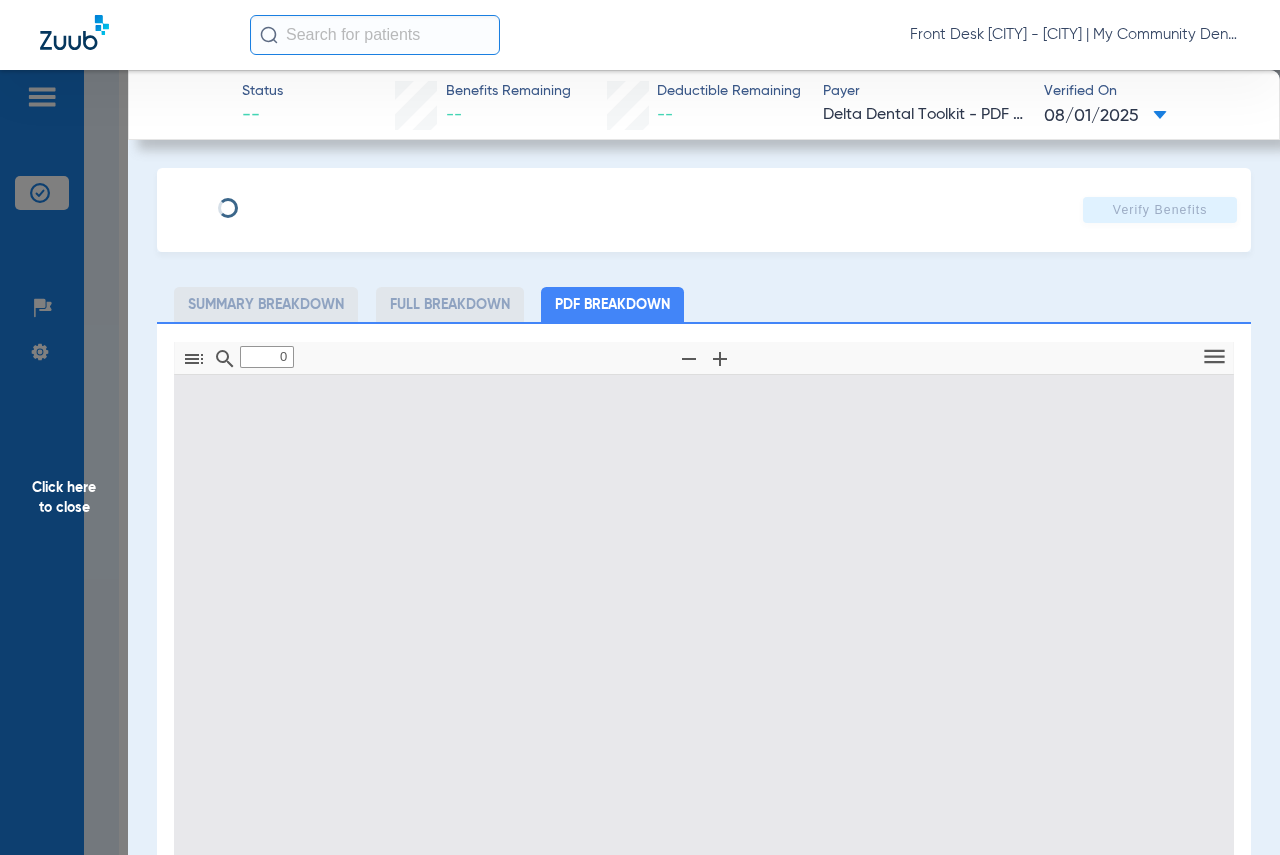 type on "1" 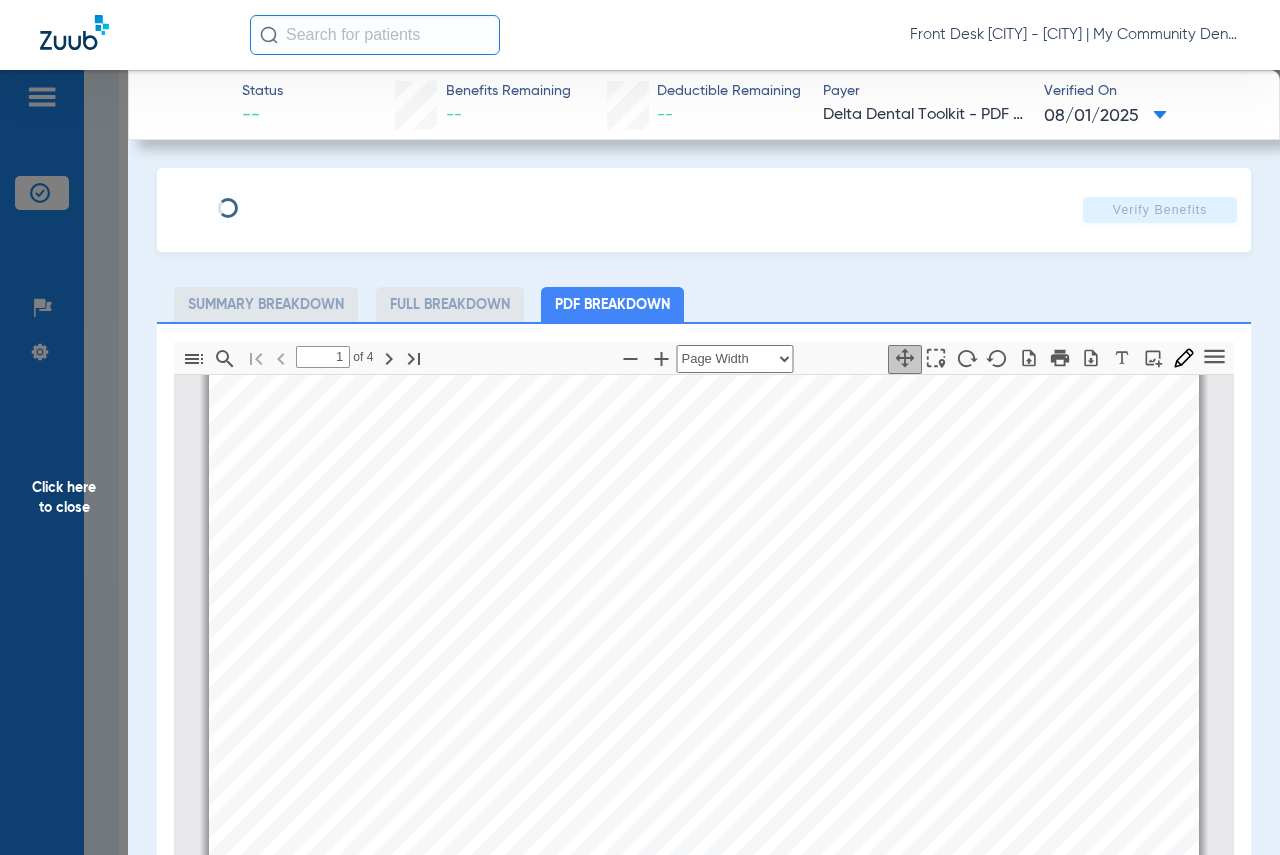 scroll, scrollTop: 210, scrollLeft: 0, axis: vertical 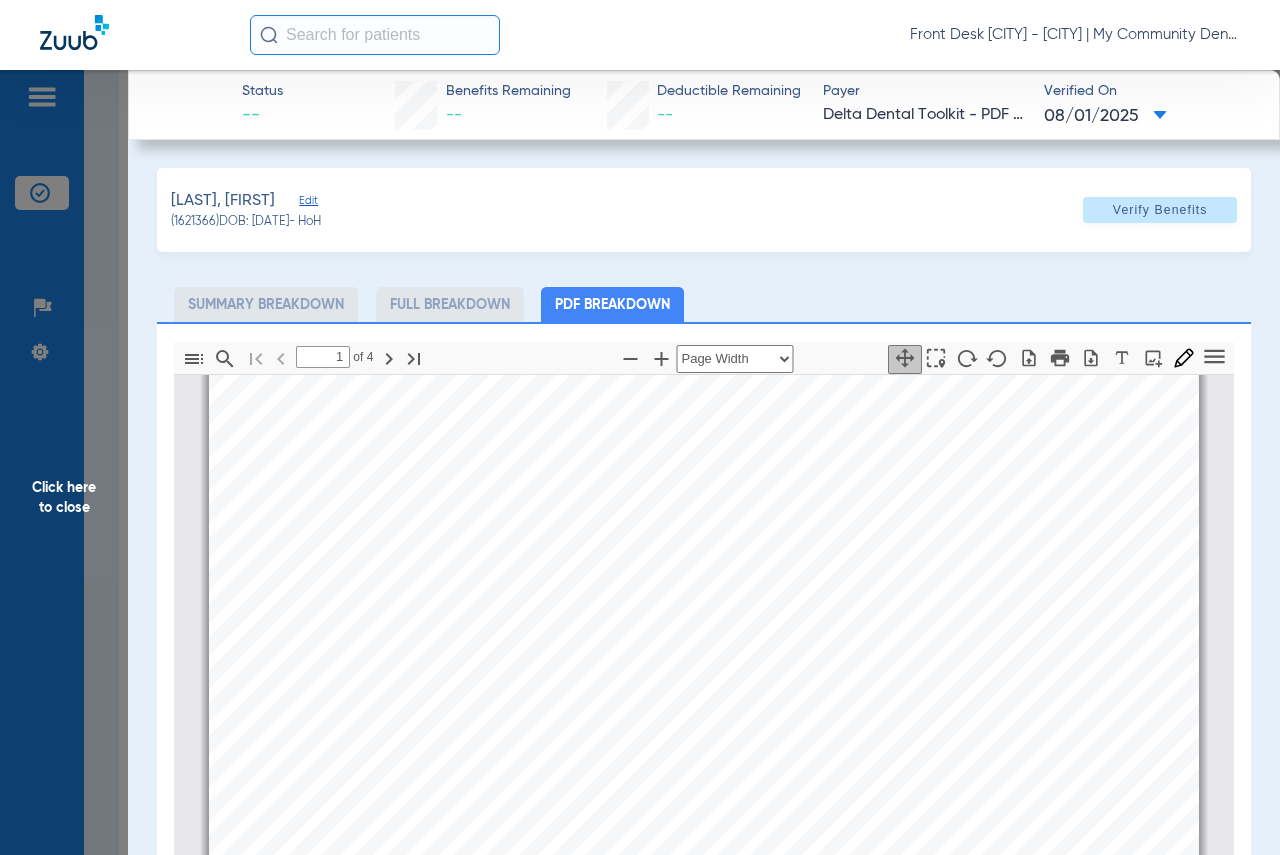 click on "Click here to close" 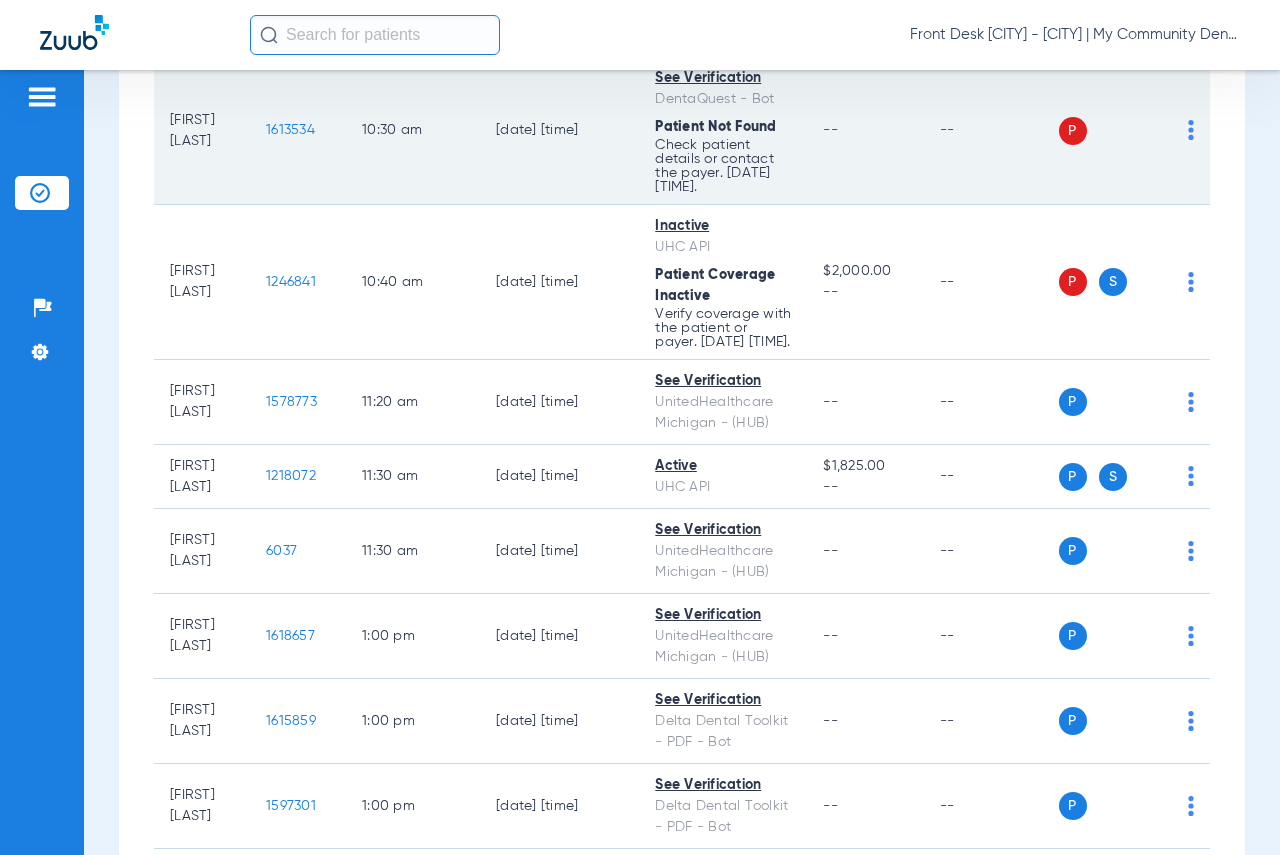 scroll, scrollTop: 1400, scrollLeft: 0, axis: vertical 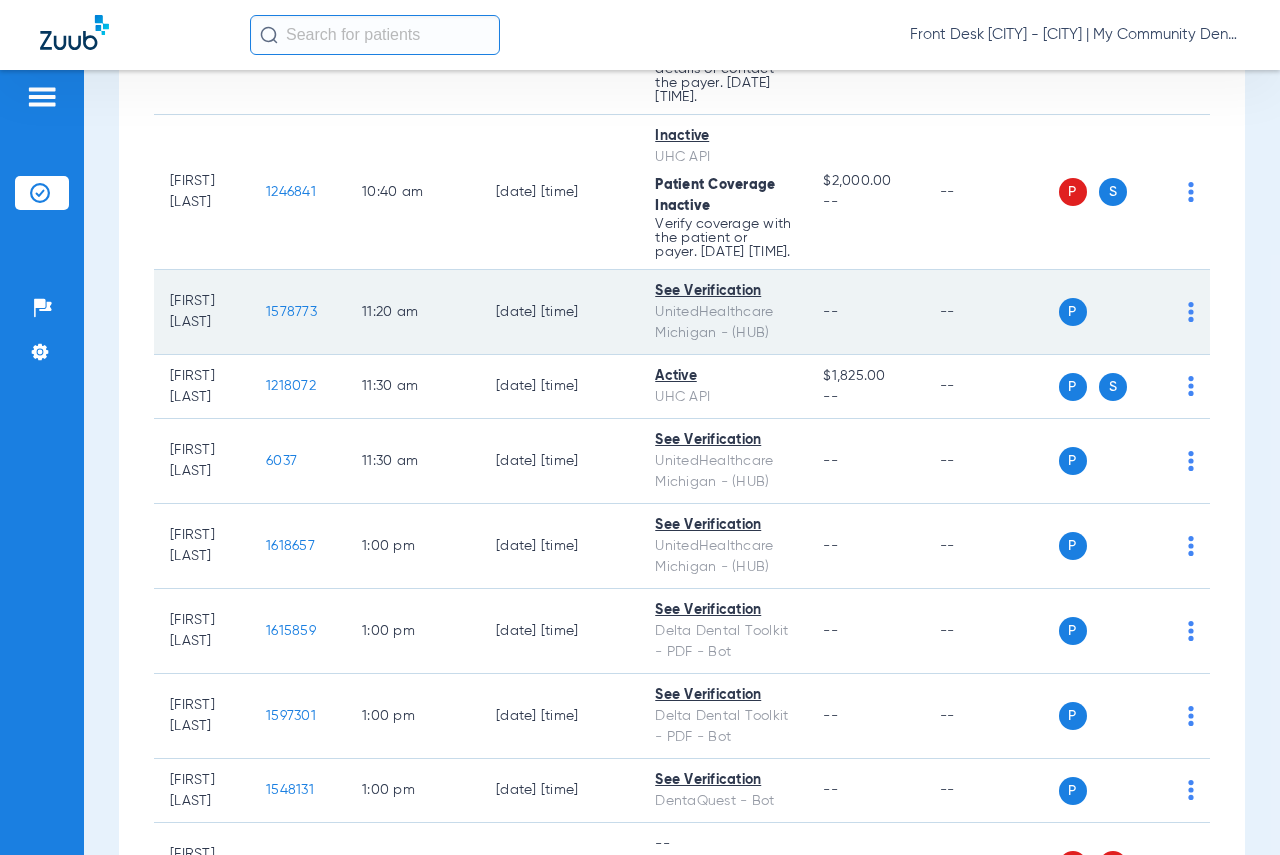 click on "1578773" 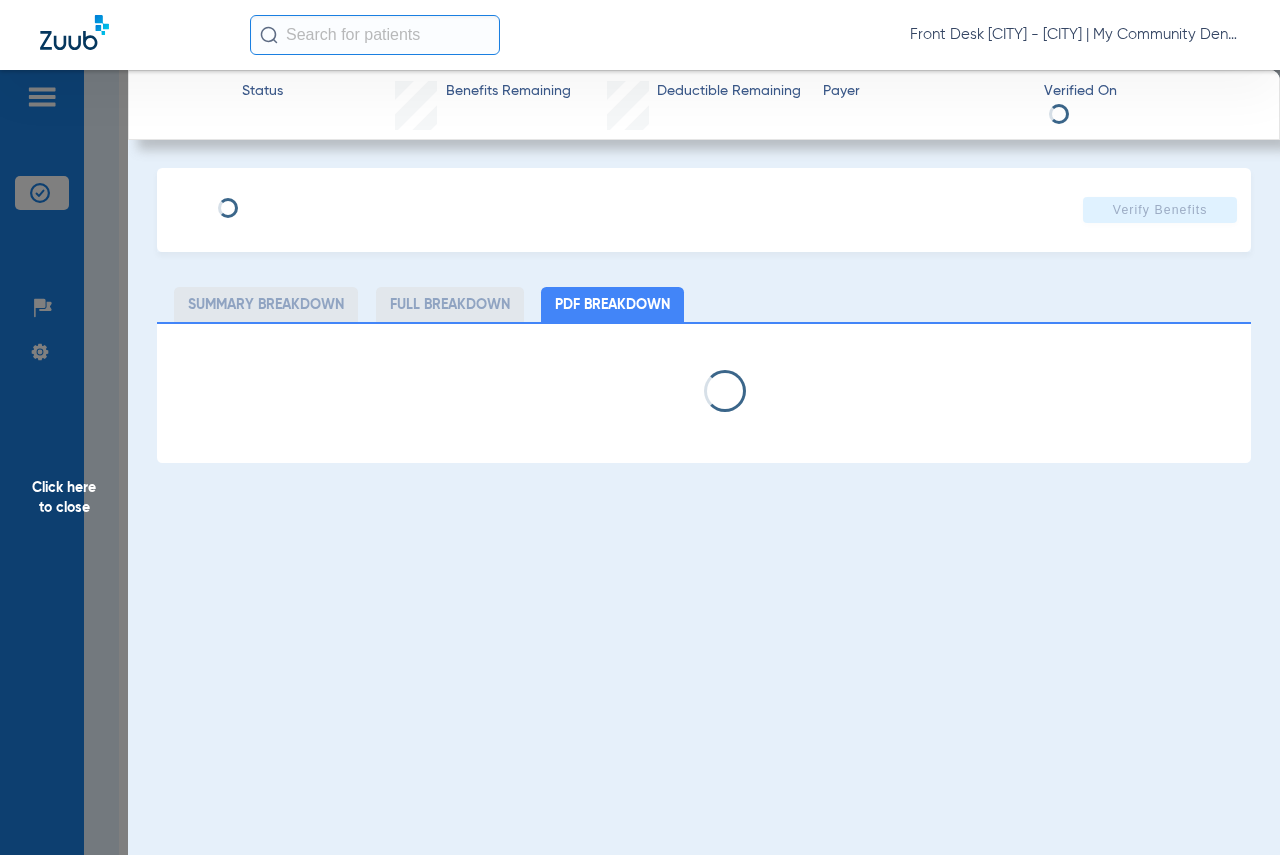select on "page-width" 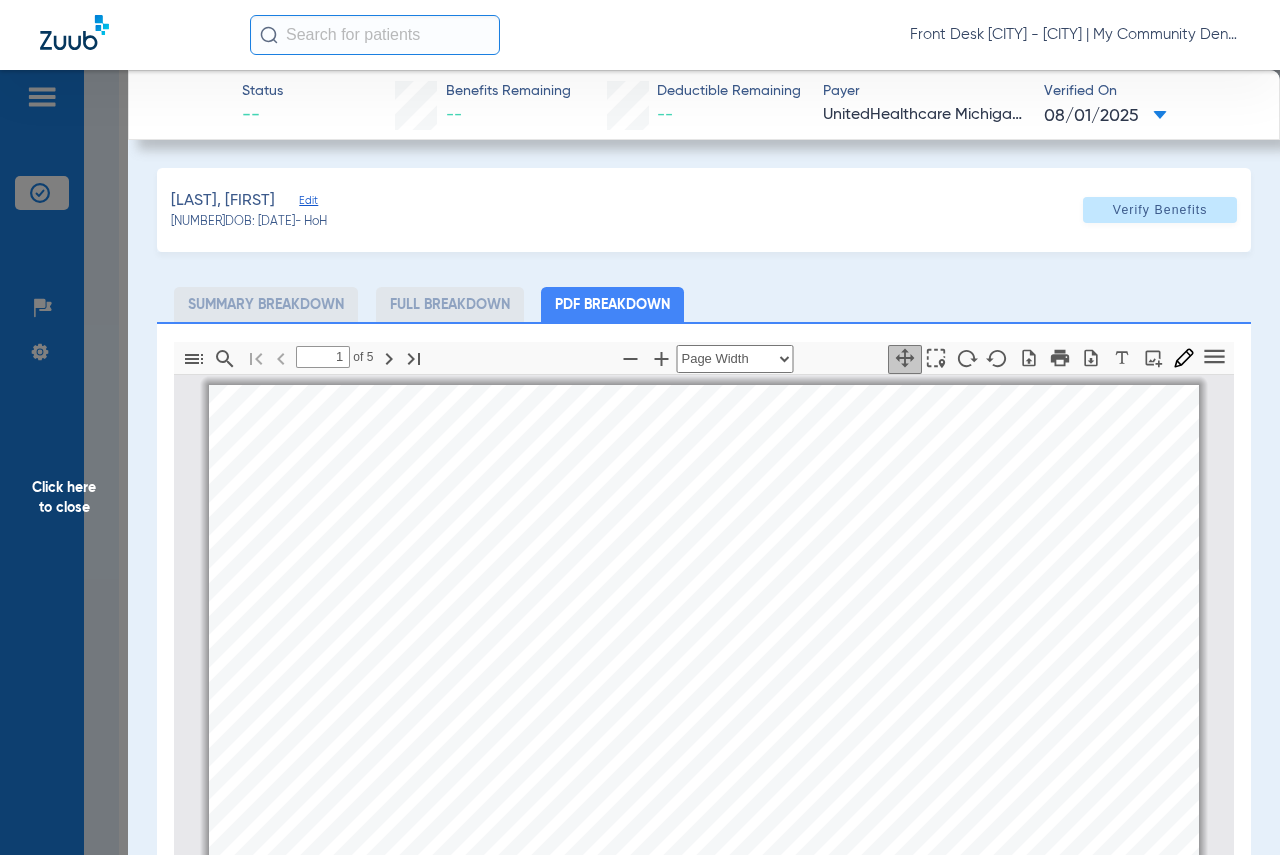scroll, scrollTop: 10, scrollLeft: 0, axis: vertical 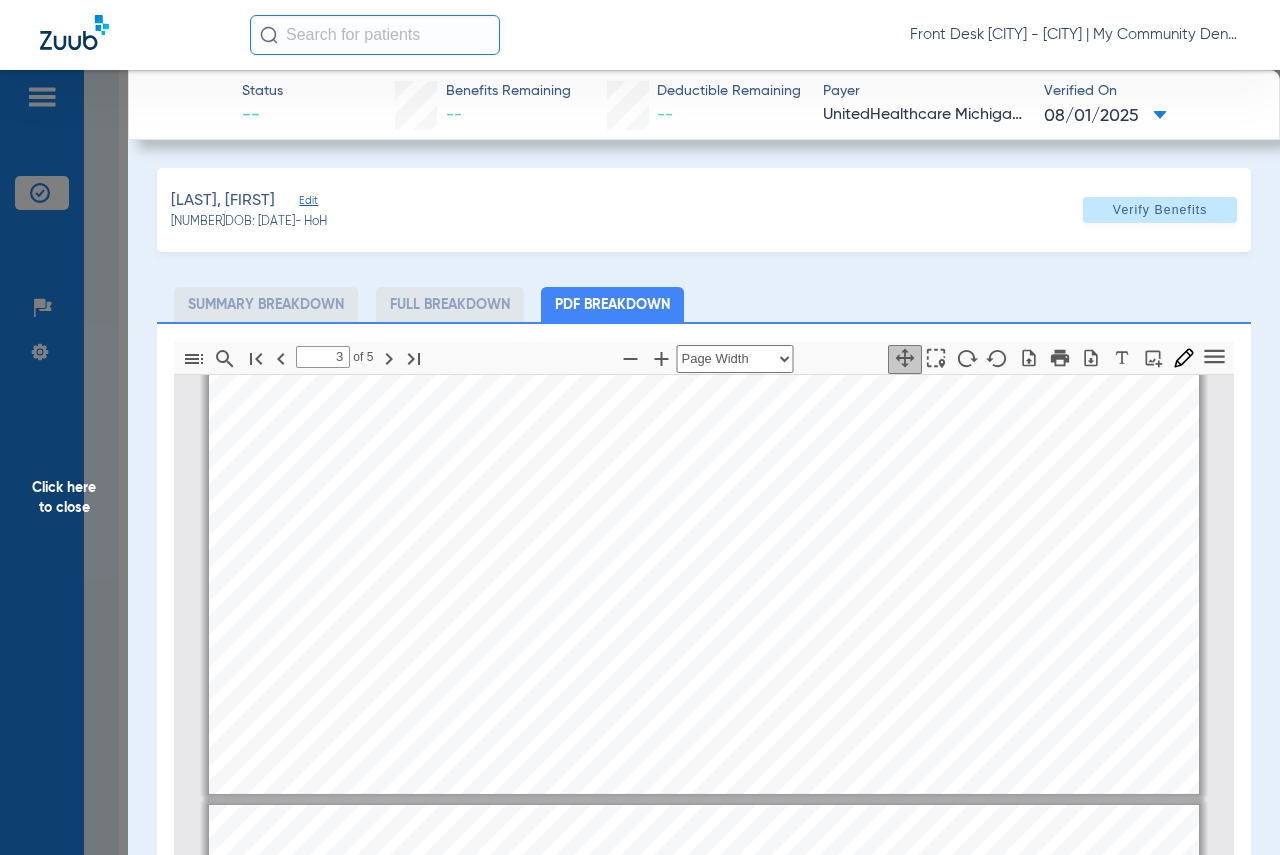 type on "4" 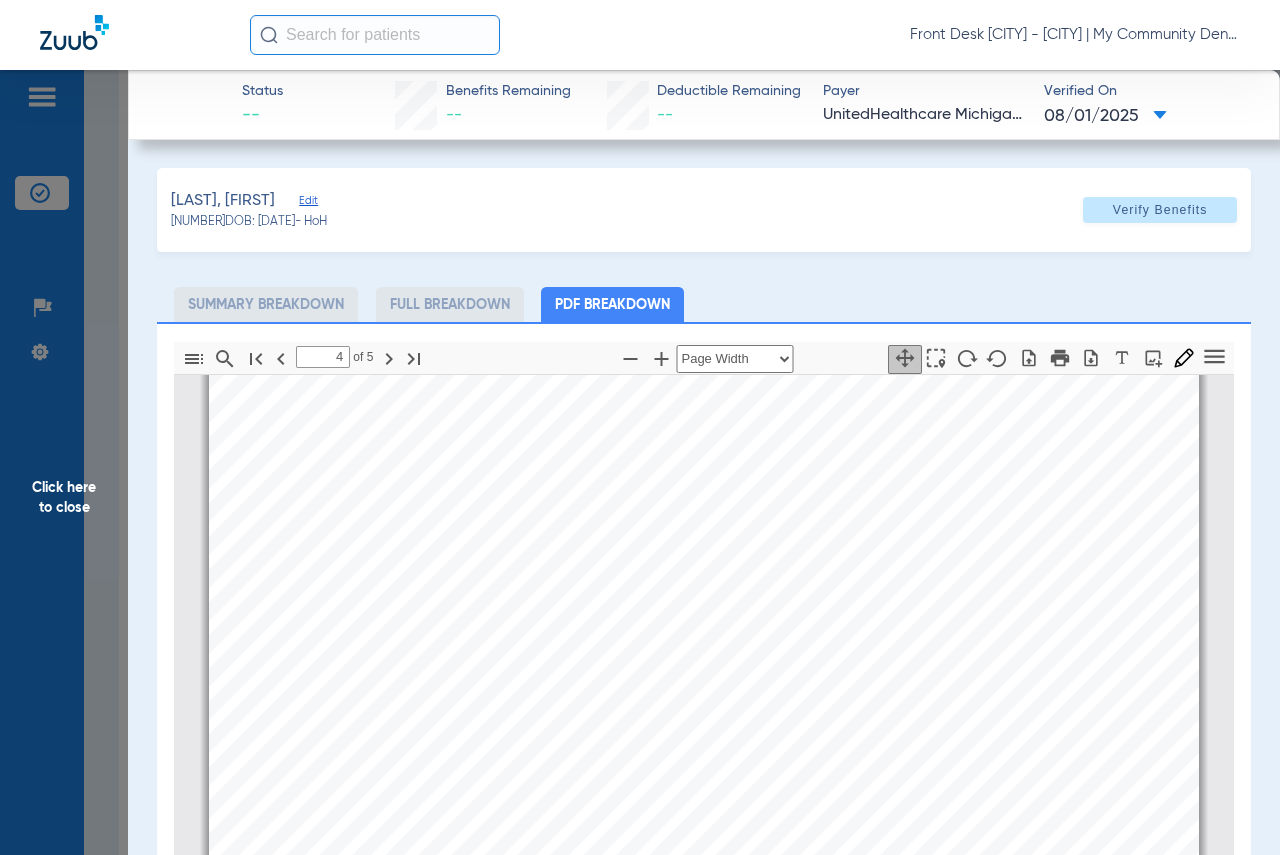 scroll, scrollTop: 4210, scrollLeft: 0, axis: vertical 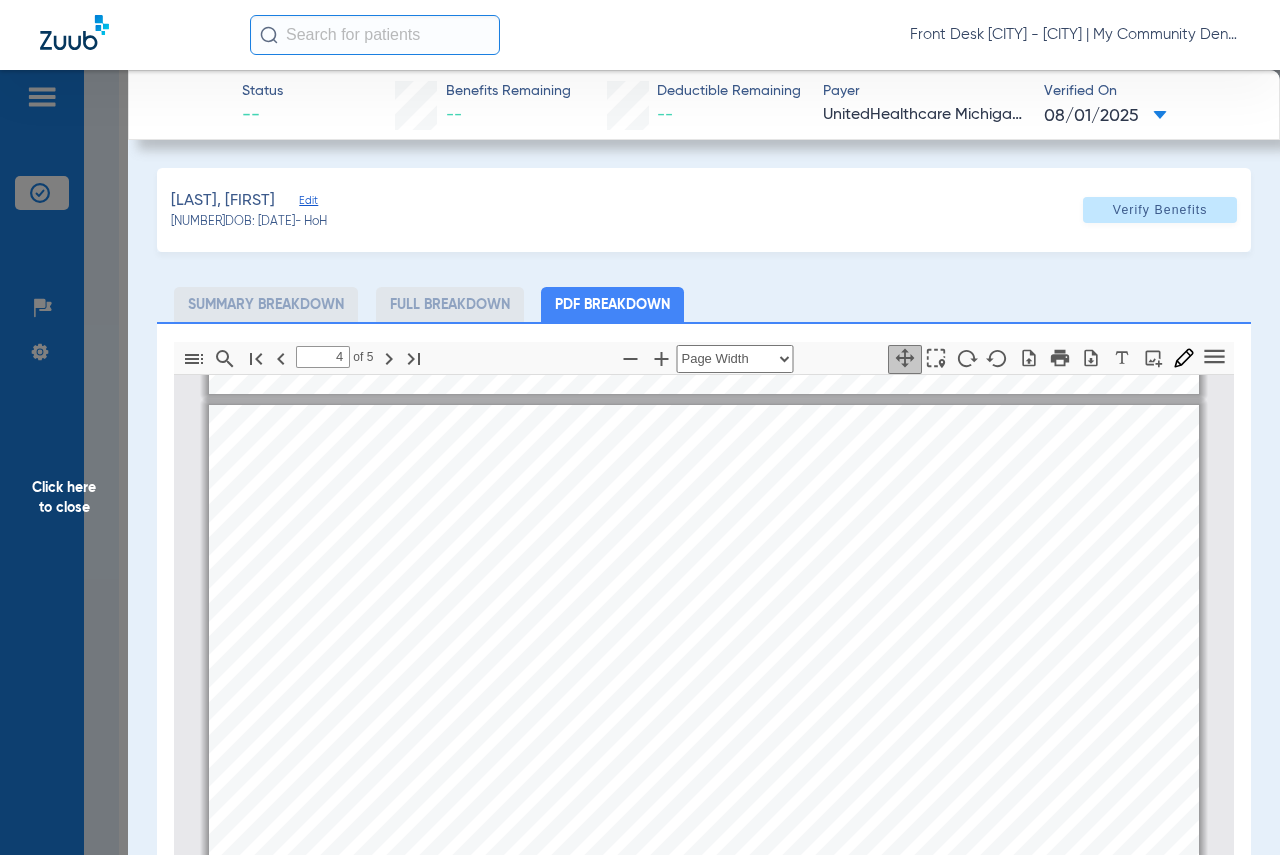 click on "Click here to close" 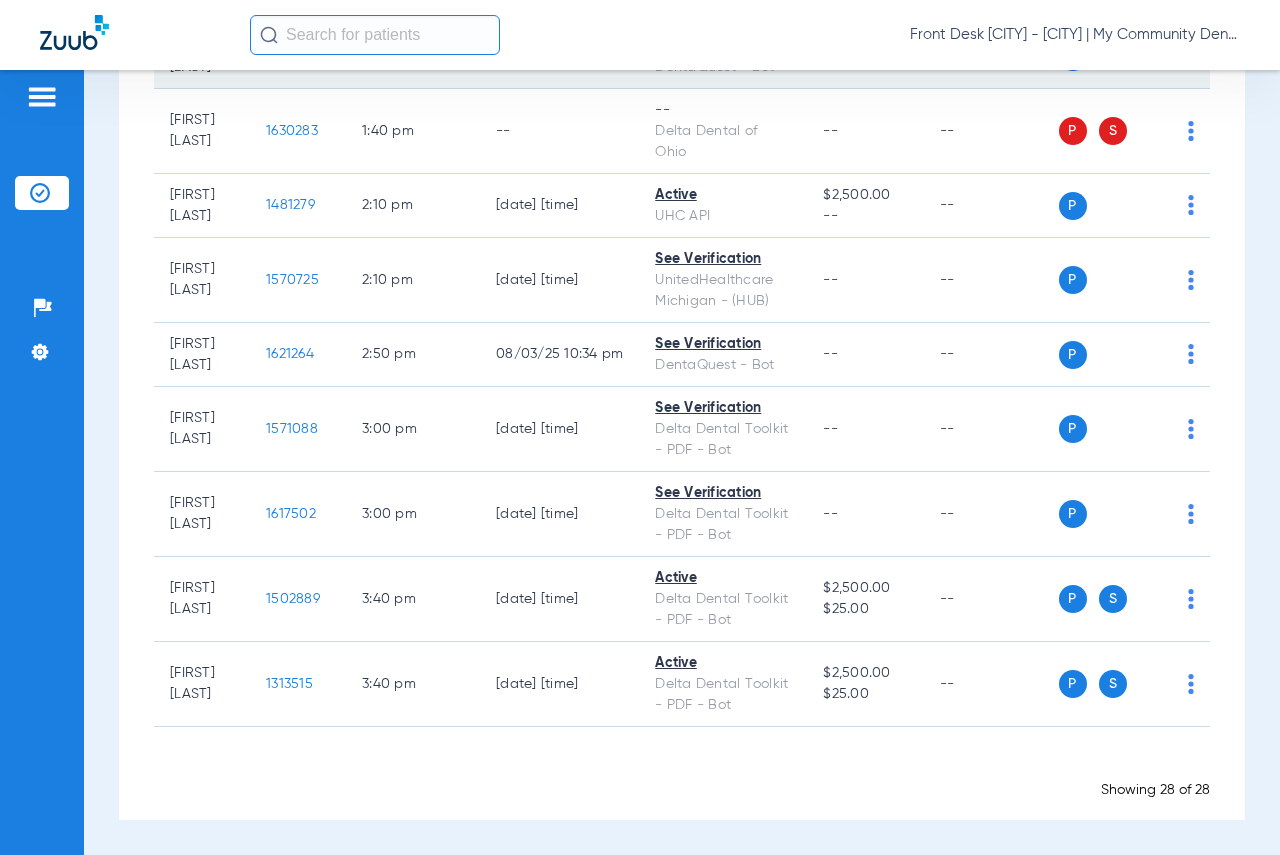 scroll, scrollTop: 2400, scrollLeft: 0, axis: vertical 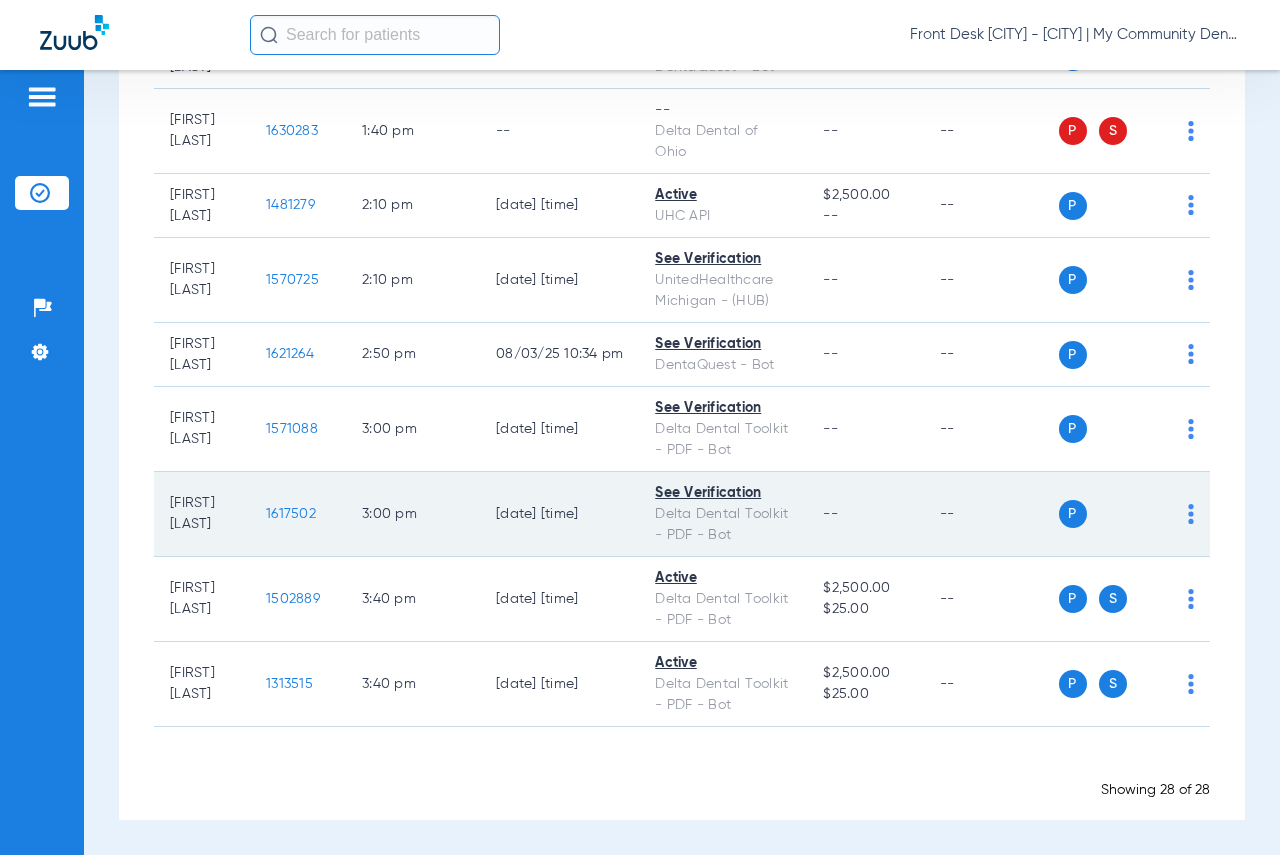 click on "1617502" 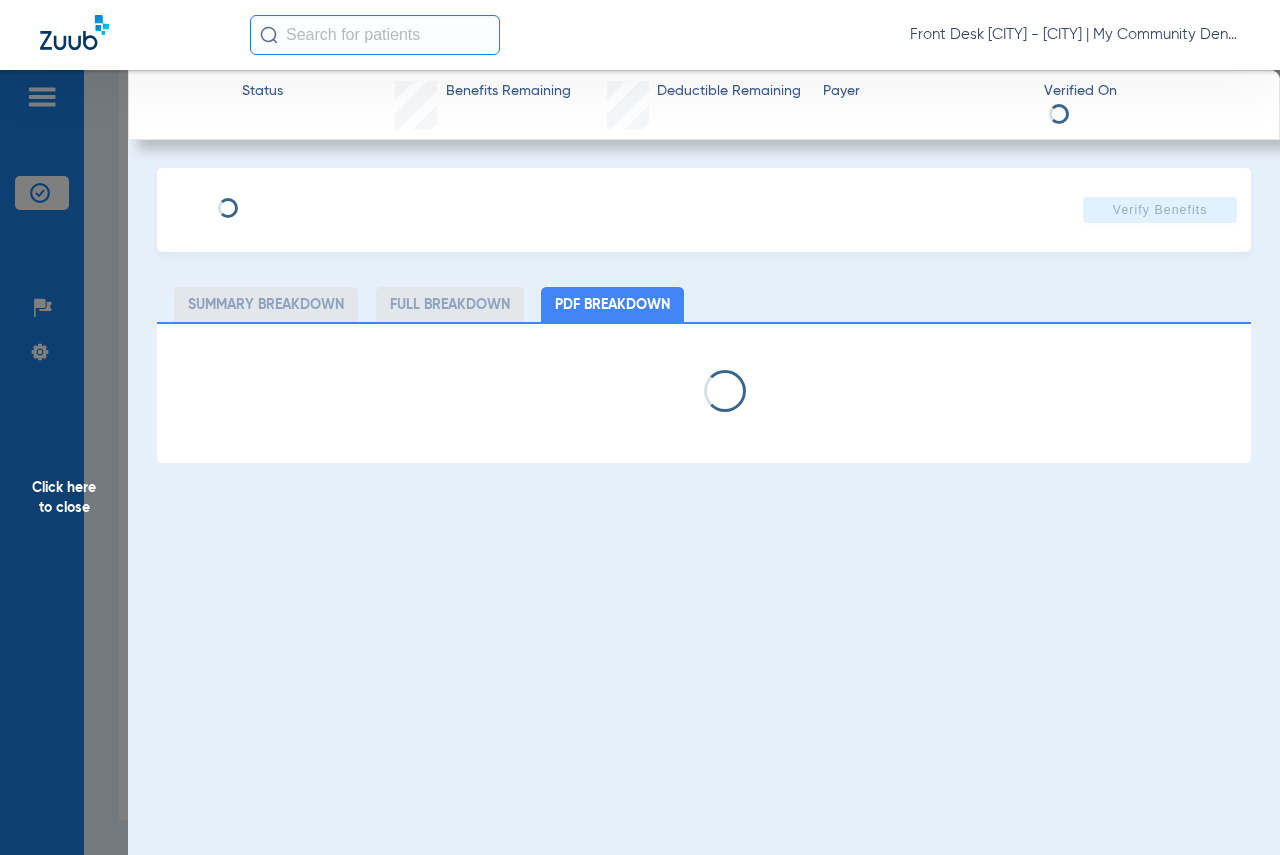 select on "page-width" 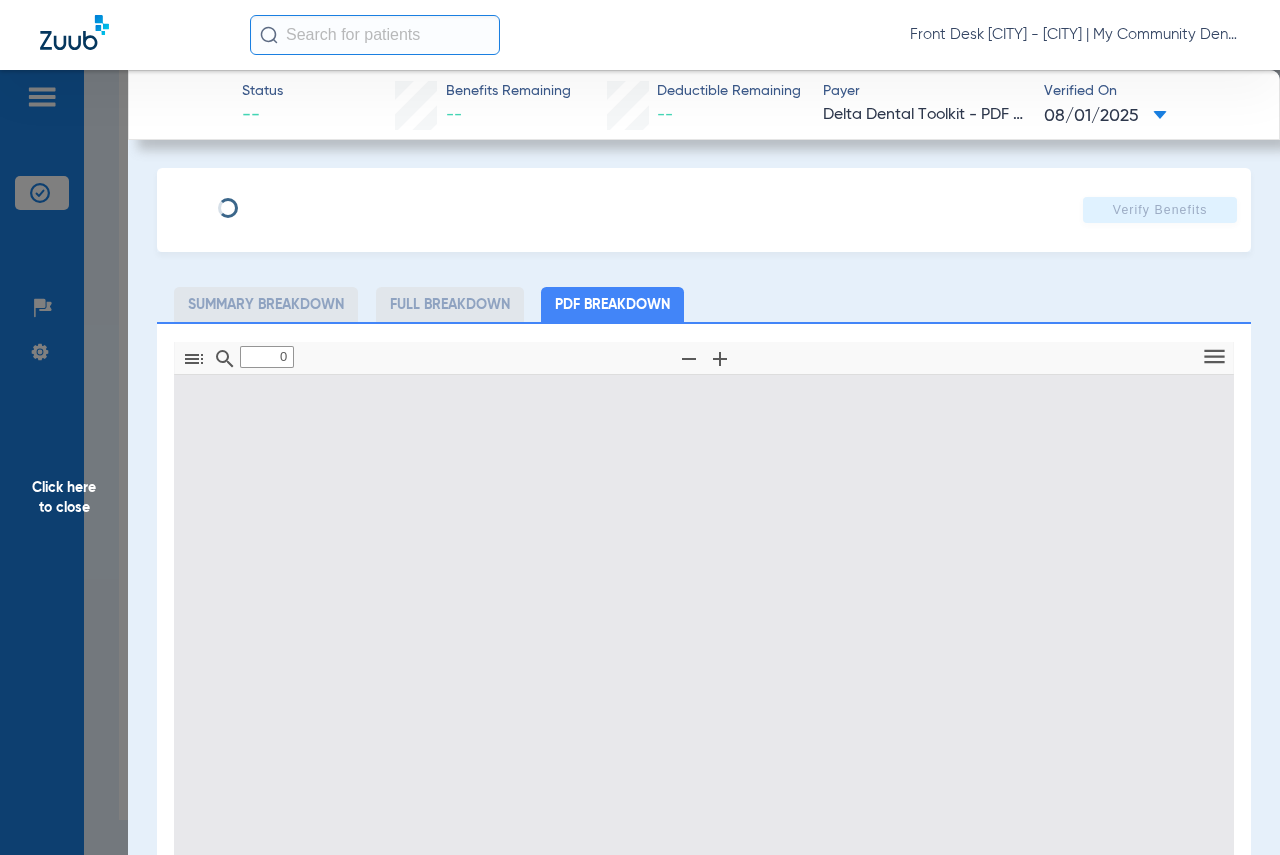 type on "1" 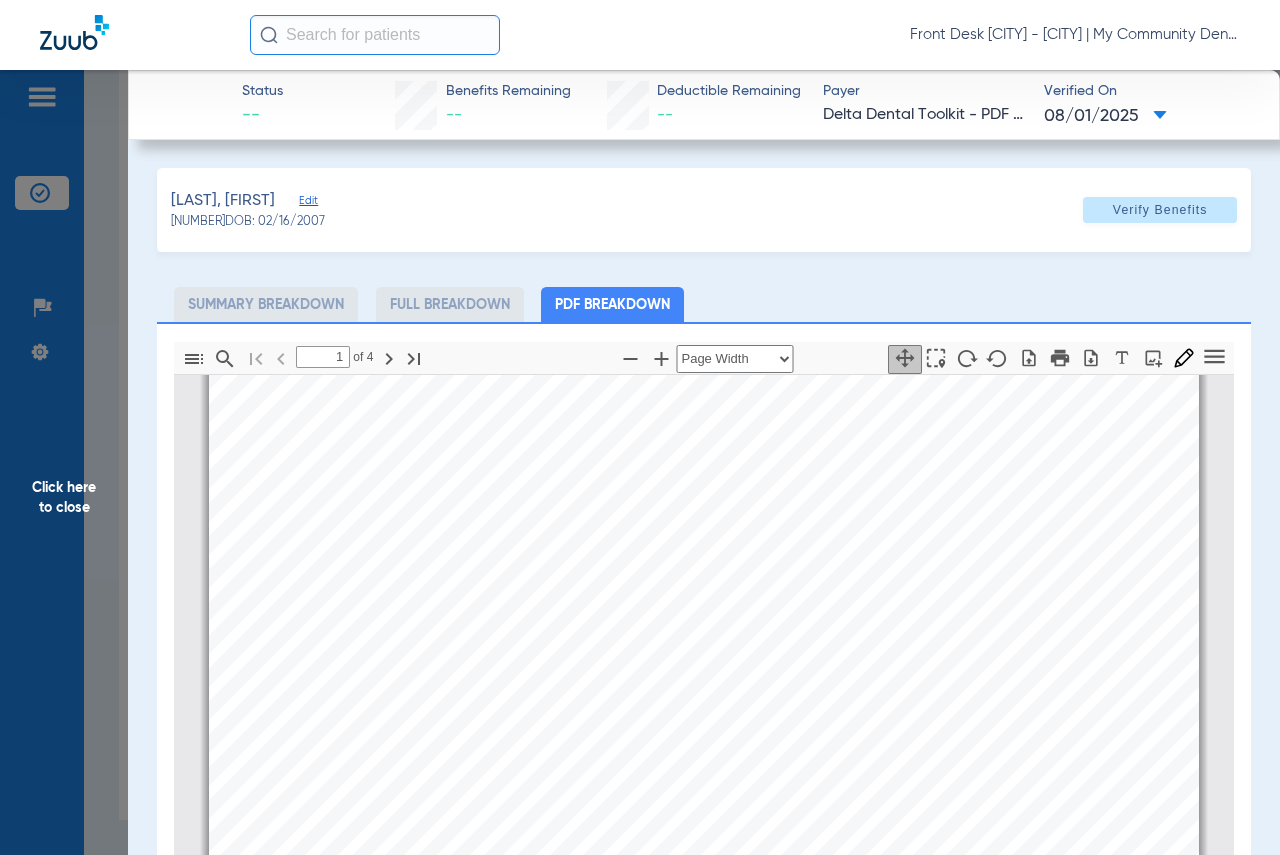 scroll, scrollTop: 210, scrollLeft: 0, axis: vertical 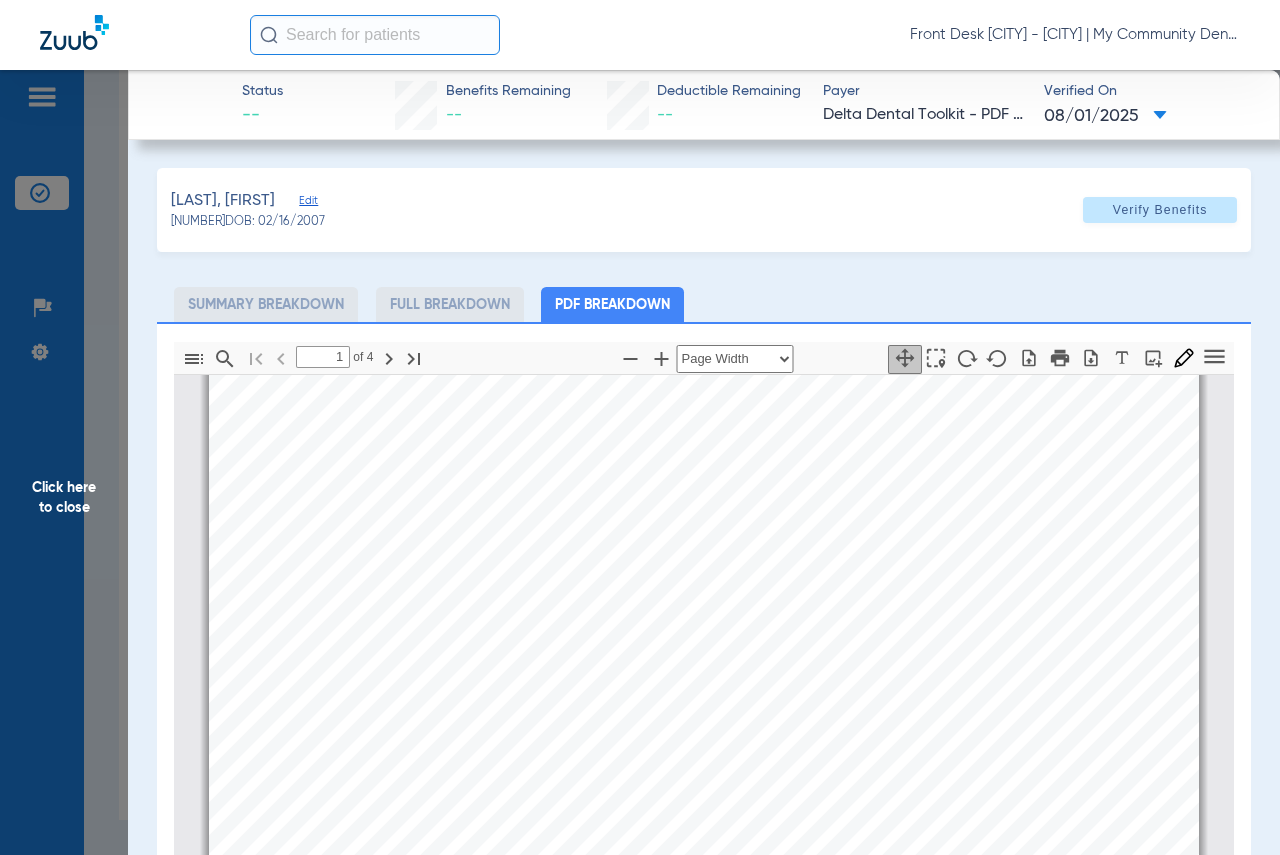 click on "Click here to close" 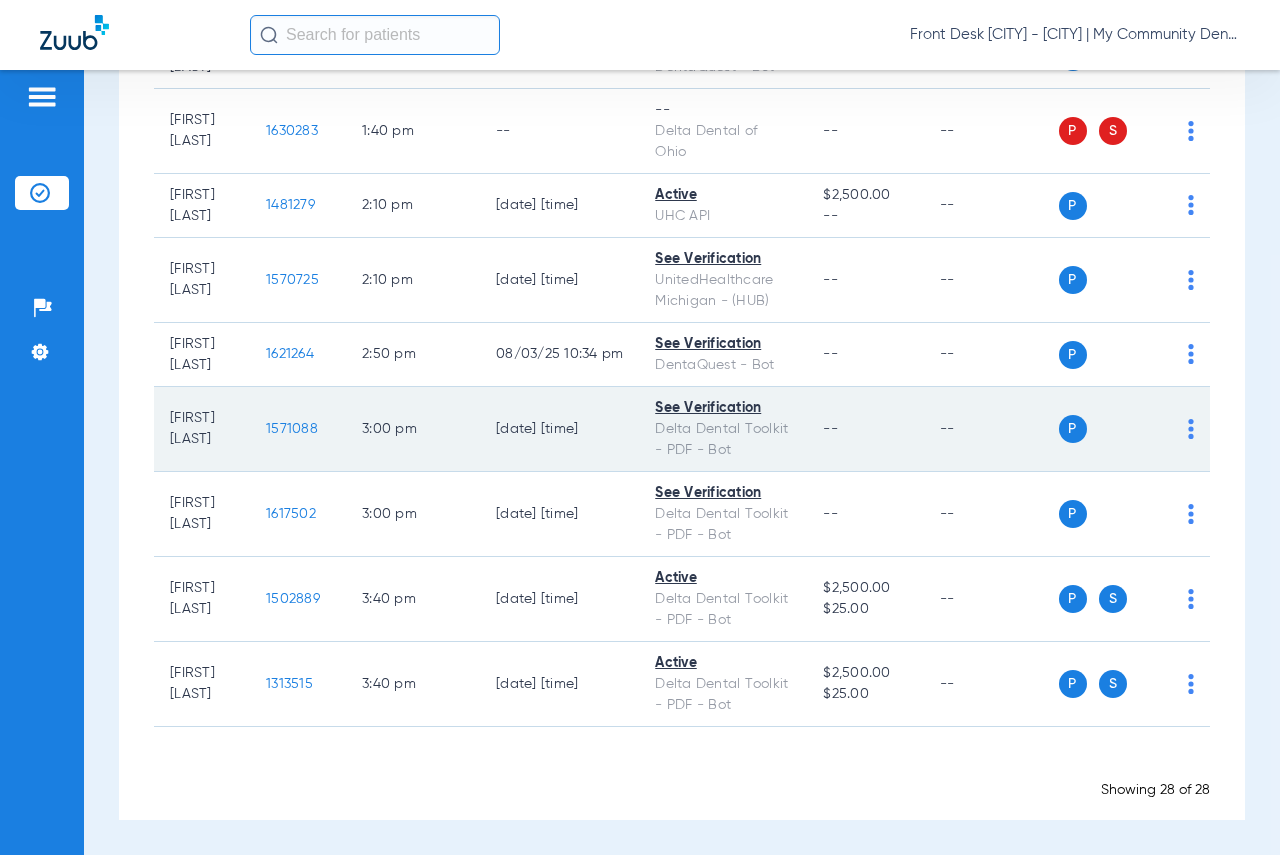 scroll, scrollTop: 2200, scrollLeft: 0, axis: vertical 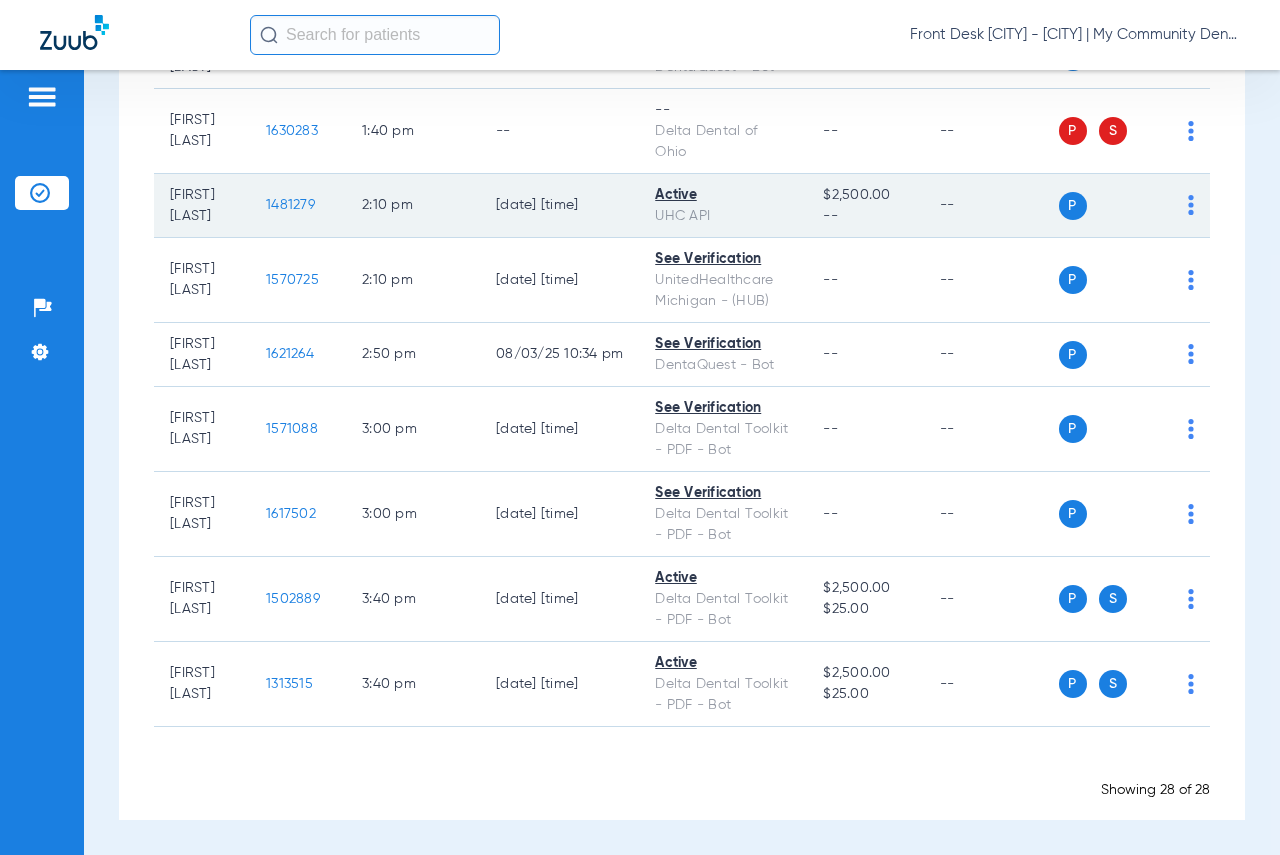 click on "1481279" 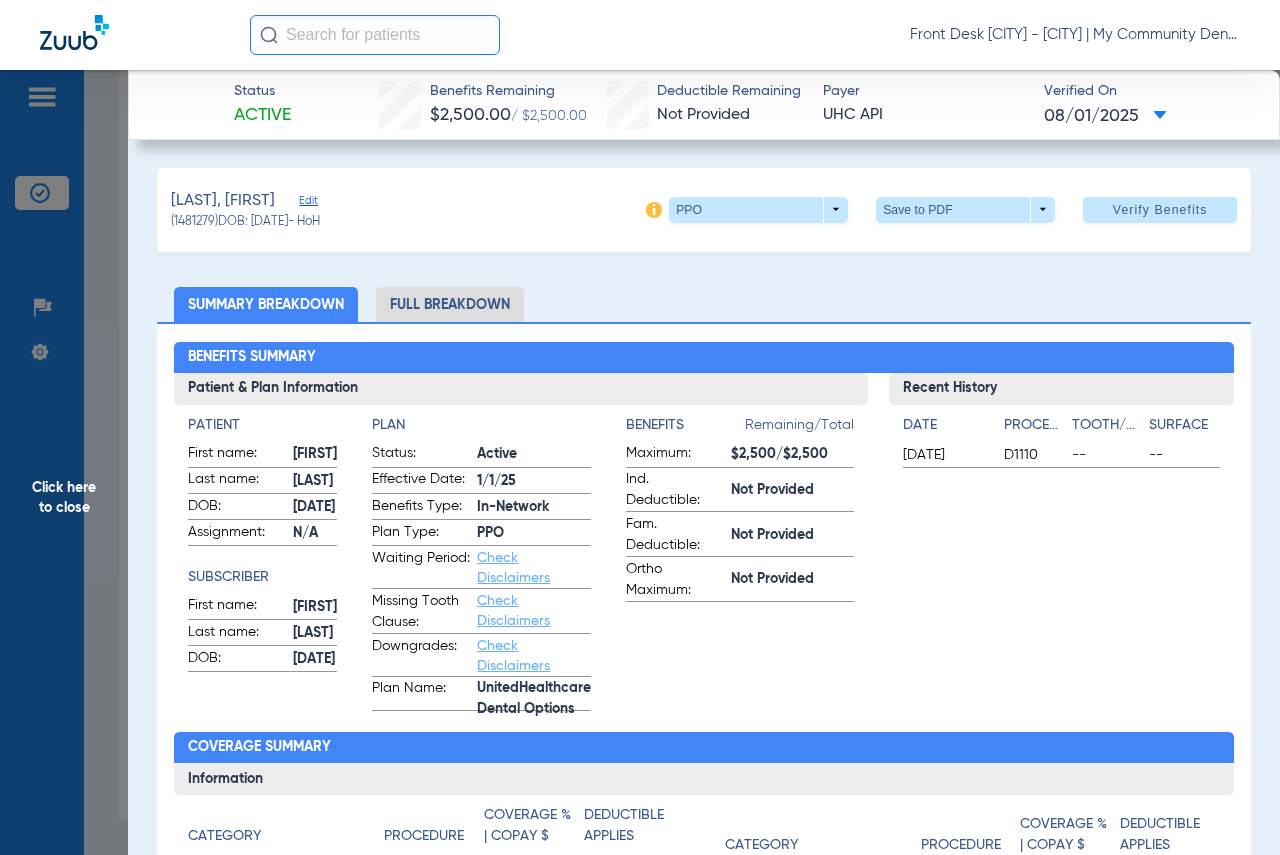 click on "Click here to close" 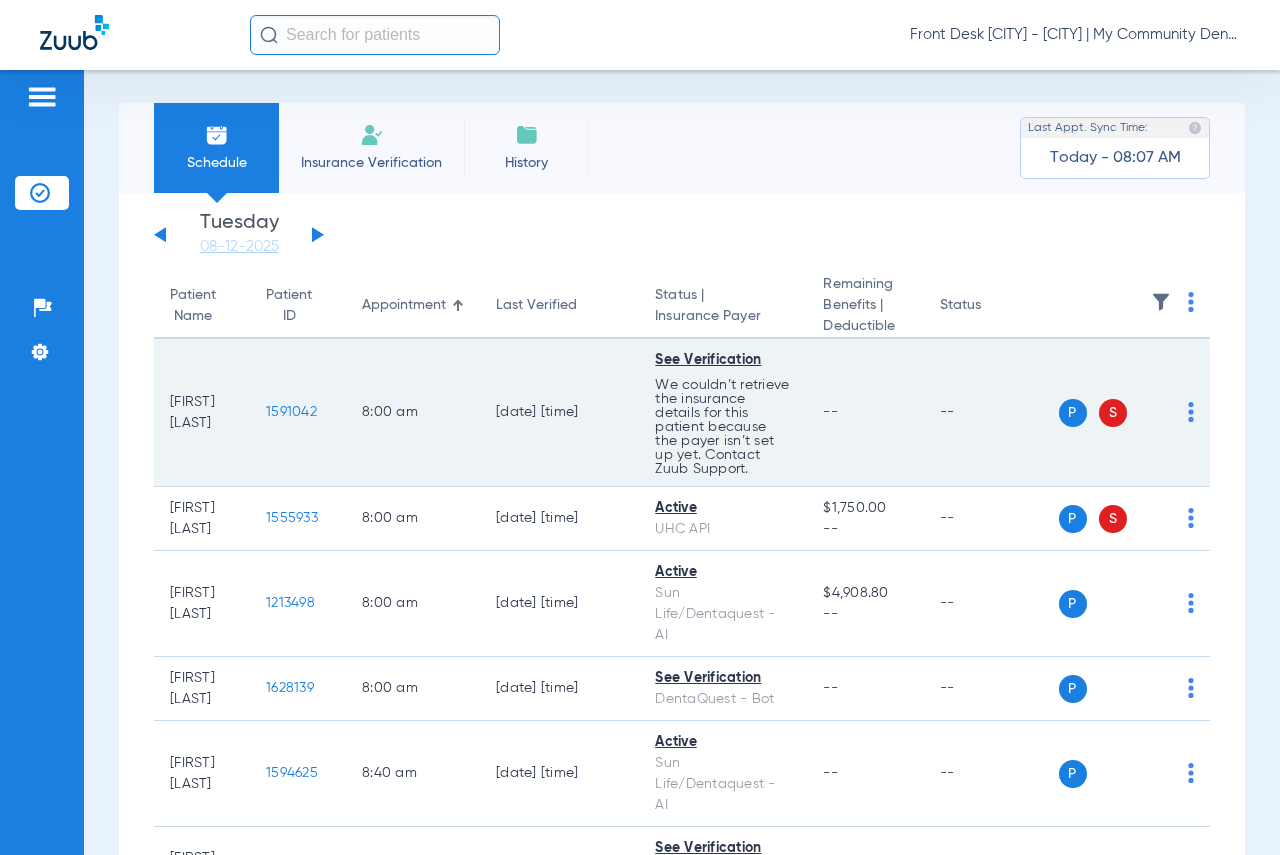 scroll, scrollTop: 0, scrollLeft: 0, axis: both 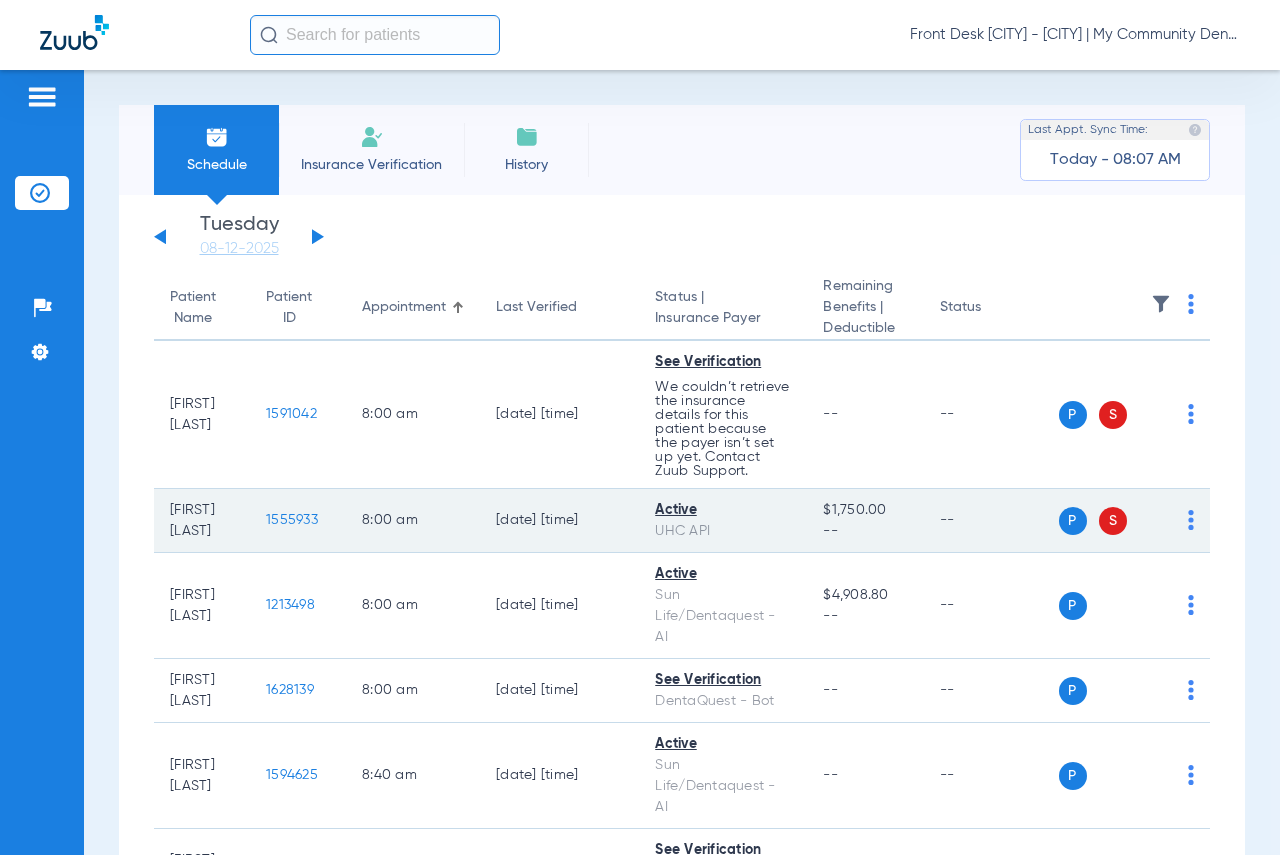 click on "1555933" 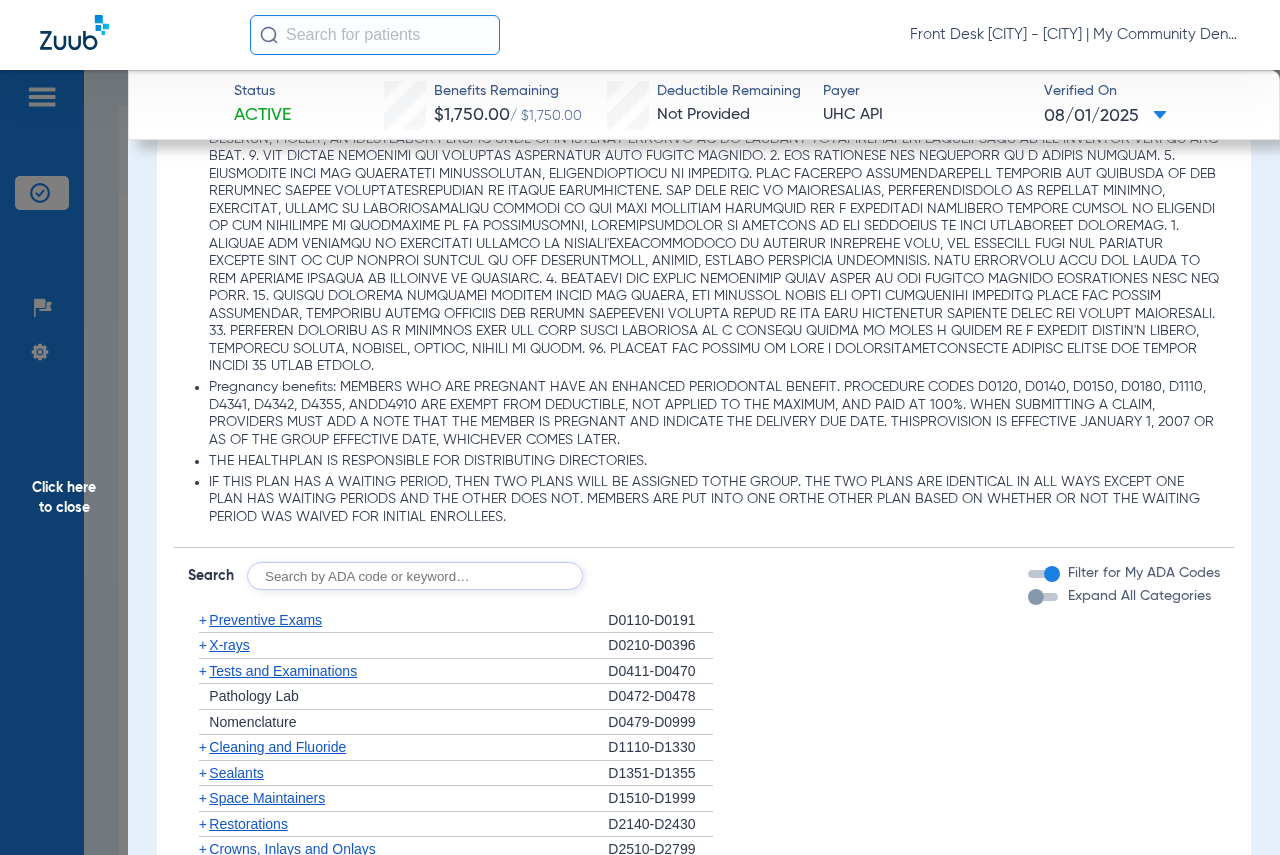 scroll, scrollTop: 985, scrollLeft: 0, axis: vertical 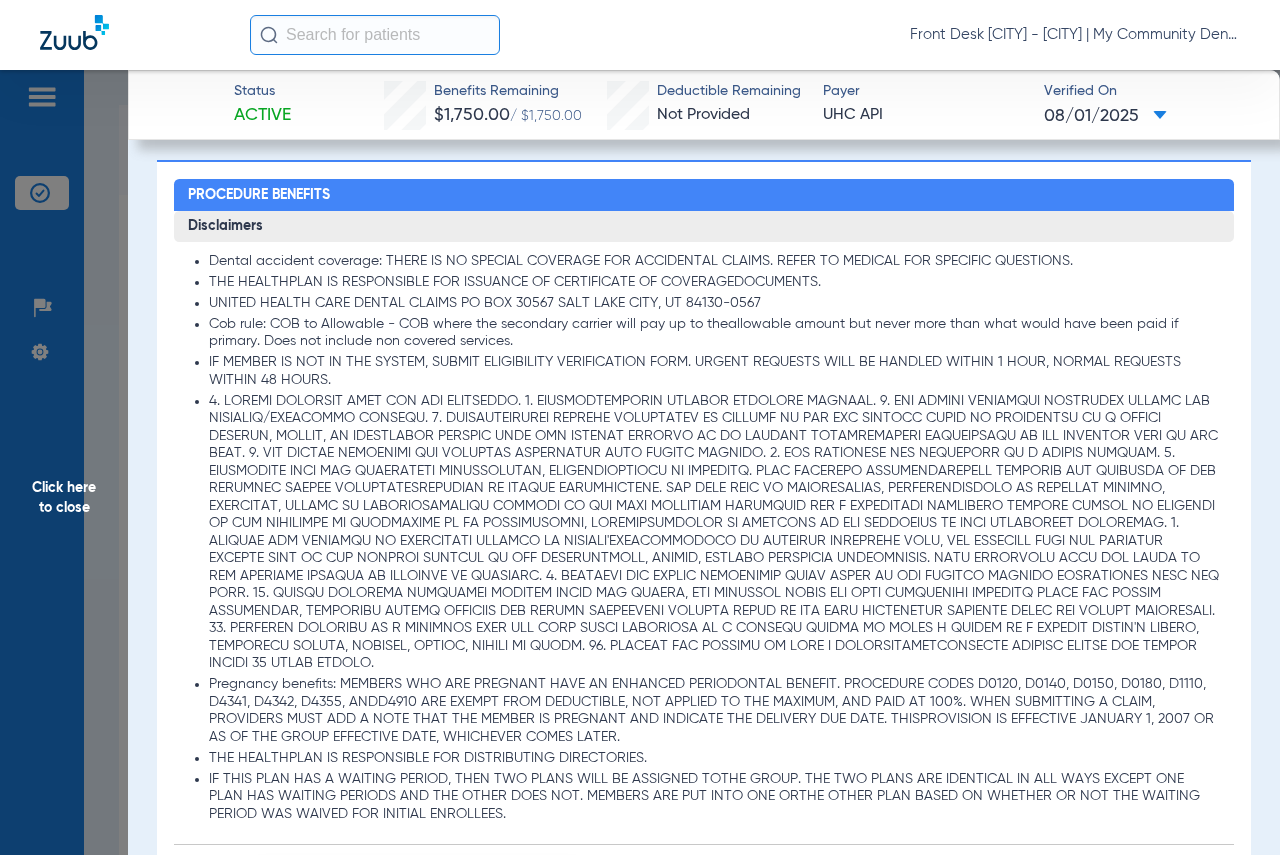click on "Front Desk [CITY] - [CITY] | My Community Dental Centers" 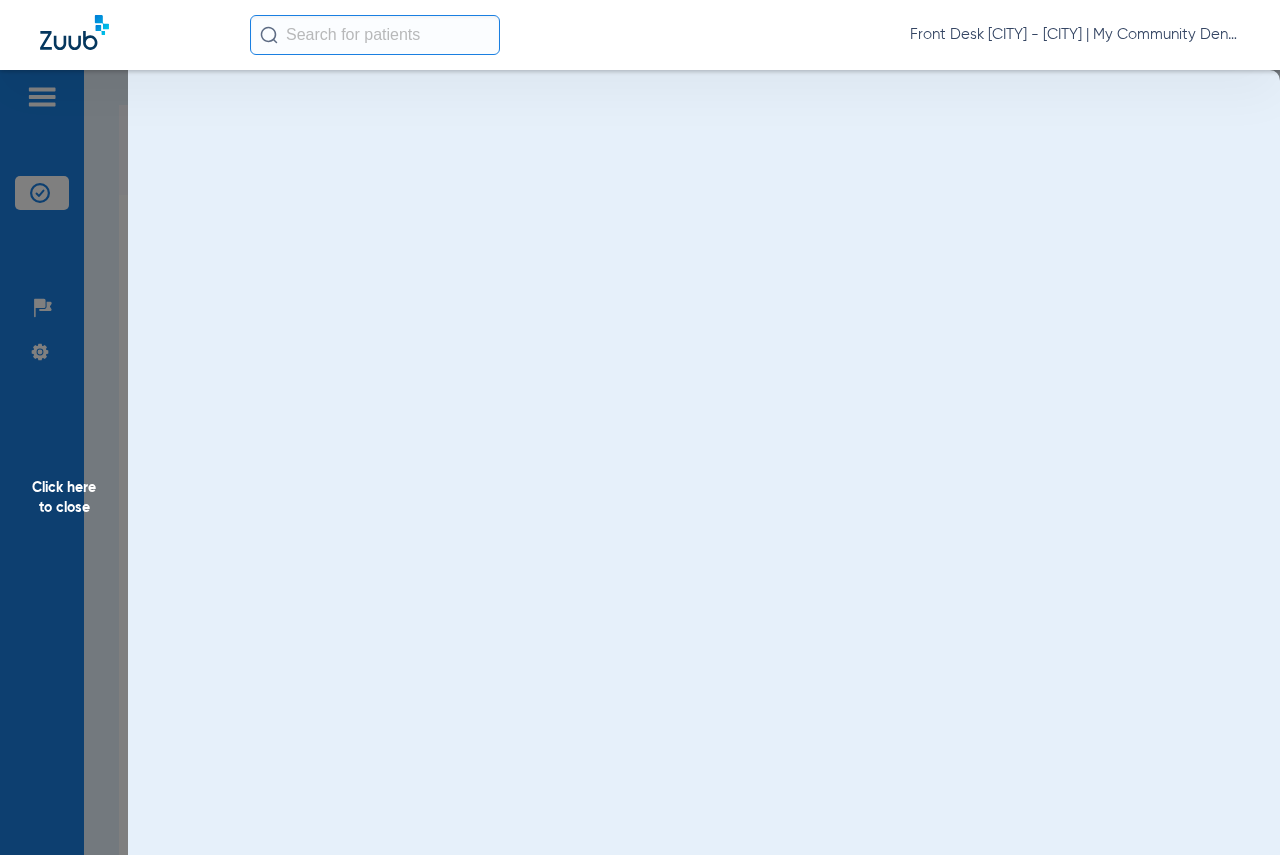 scroll, scrollTop: 0, scrollLeft: 0, axis: both 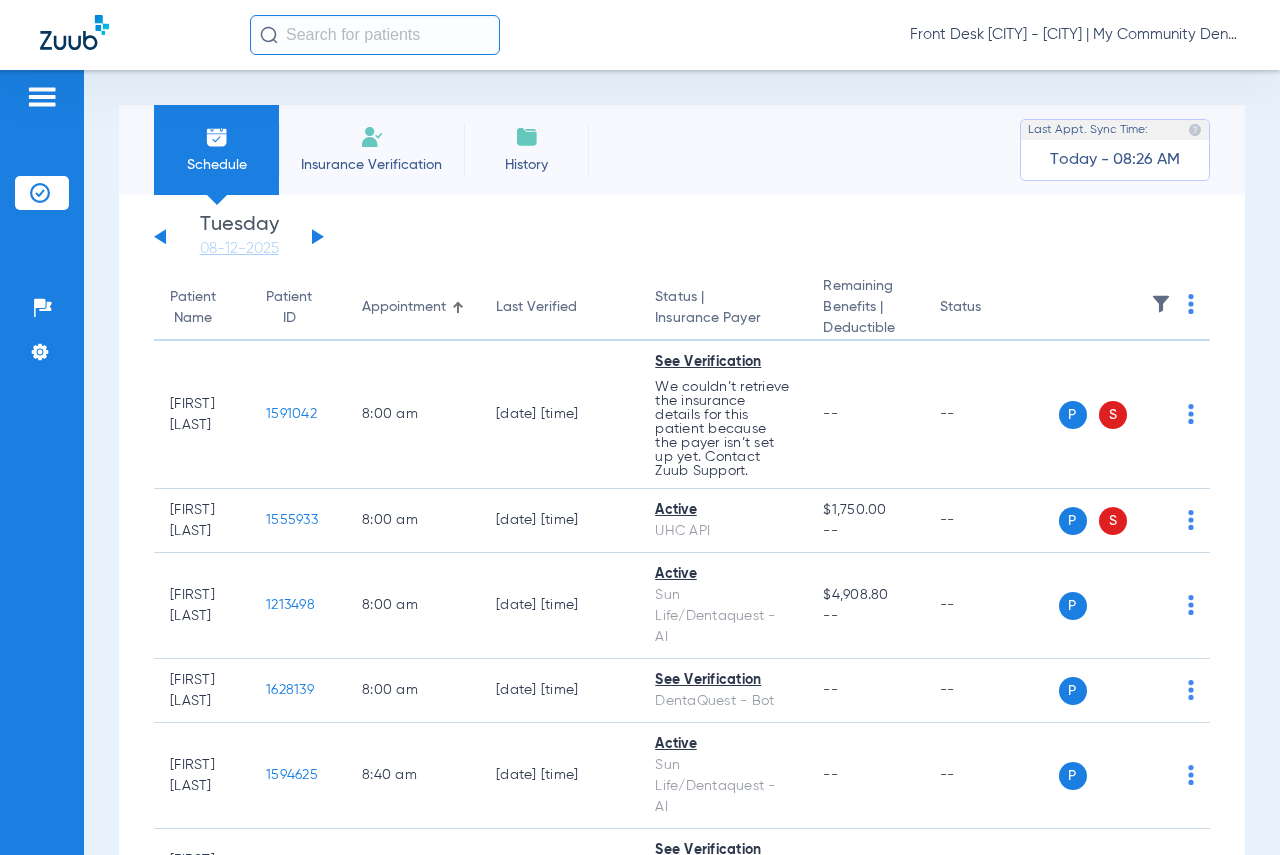 click on "Sunday   06-01-2025   Monday   06-02-2025   Tuesday   06-03-2025   Wednesday   06-04-2025   Thursday   06-05-2025   Friday   06-06-2025   Saturday   06-07-2025   Sunday   06-08-2025   Monday   06-09-2025   Tuesday   06-10-2025   Wednesday   06-11-2025   Thursday   06-12-2025   Friday   06-13-2025   Saturday   06-14-2025   Sunday   06-15-2025   Monday   06-16-2025   Tuesday   06-17-2025   Wednesday   06-18-2025   Thursday   06-19-2025   Friday   06-20-2025   Saturday   06-21-2025   Sunday   06-22-2025   Monday   06-23-2025   Tuesday   06-24-2025   Wednesday   06-25-2025   Thursday   06-26-2025   Friday   06-27-2025   Saturday   06-28-2025   Sunday   06-29-2025   Monday   06-30-2025   Tuesday   07-01-2025   Wednesday   07-02-2025   Thursday   07-03-2025   Friday   07-04-2025   Saturday   07-05-2025   Sunday   07-06-2025   Monday   07-07-2025   Tuesday   07-08-2025   Wednesday   07-09-2025   Thursday   07-10-2025   Friday   07-11-2025   Saturday   07-12-2025   Sunday   07-13-2025   Monday   07-14-2025   Friday" 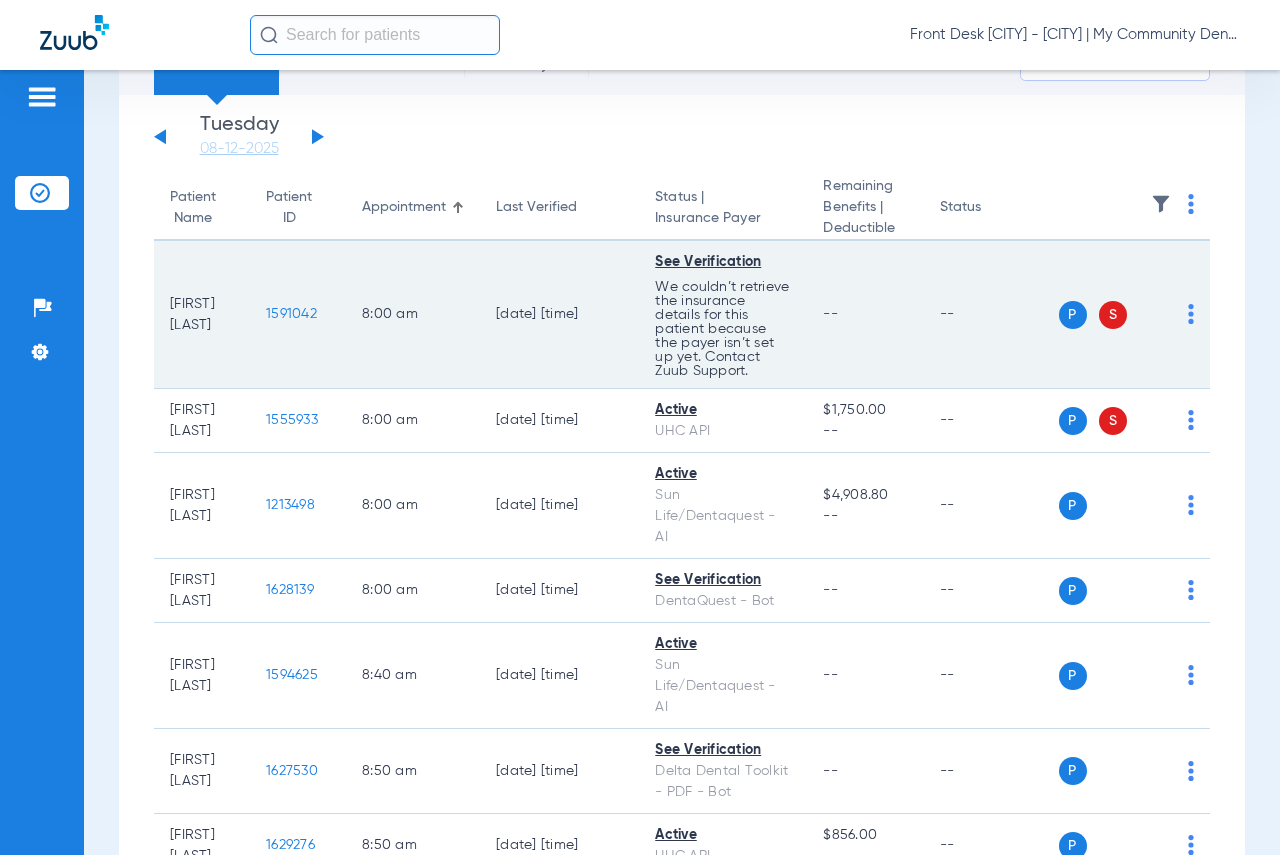 scroll, scrollTop: 200, scrollLeft: 0, axis: vertical 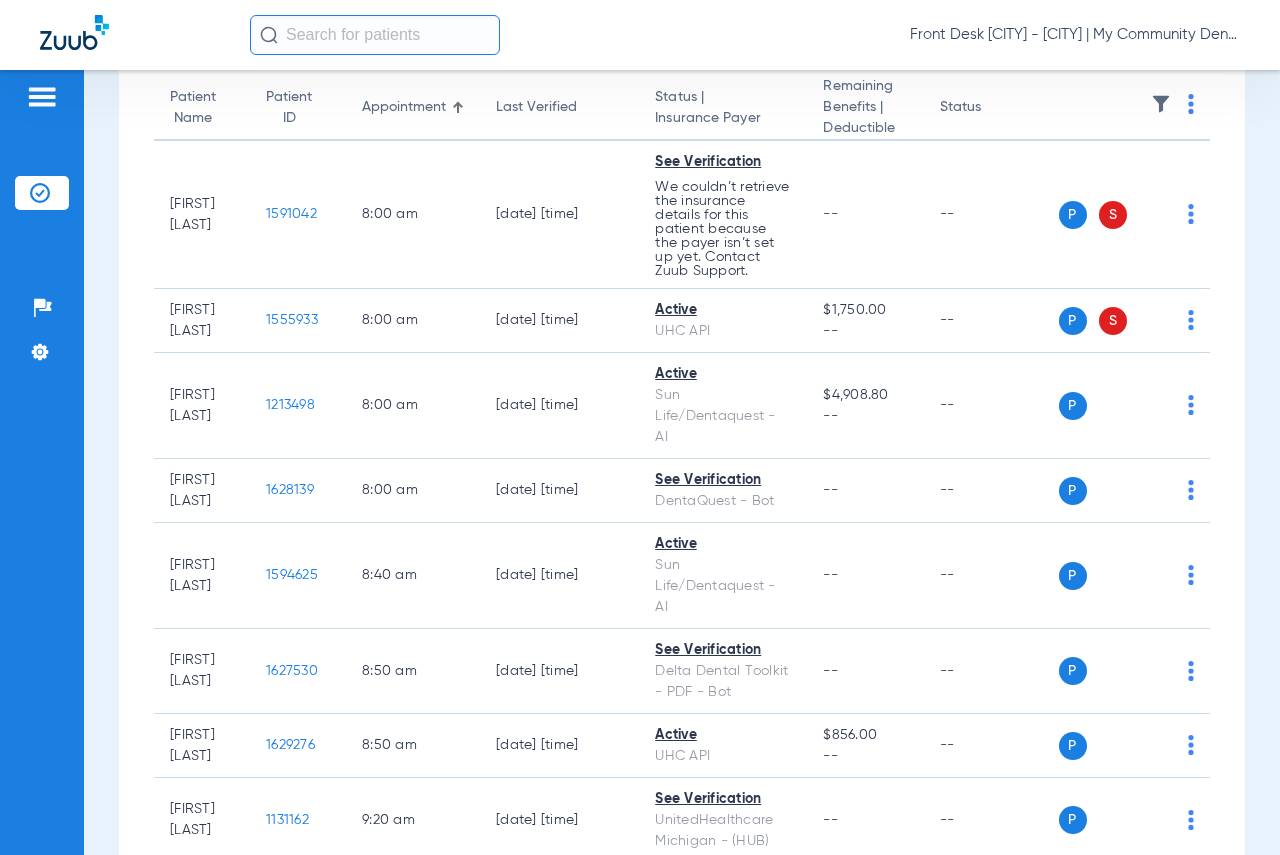 click on "Schedule Insurance Verification History  Last Appt. Sync Time:   Today - [TIME]   Sunday   [DATE]   Monday   [DATE]   Tuesday   [DATE]   Wednesday   [DATE]   Thursday   [DATE]   Friday   [DATE]   Saturday   [DATE]   Sunday   [DATE]   Monday   [DATE]   Tuesday   [DATE]   Wednesday   [DATE]   Thursday   [DATE]   Friday   [DATE]   Saturday   [DATE]   Sunday   [DATE]   Monday   [DATE]   Tuesday   [DATE]   Wednesday   [DATE]   Thursday   [DATE]   Friday   [DATE]   Saturday   [DATE]   Sunday   [DATE]   Monday   [DATE]   Tuesday   [DATE]   Wednesday   [DATE]   Thursday   [DATE]   Friday  Su Mo" at bounding box center (682, 462) 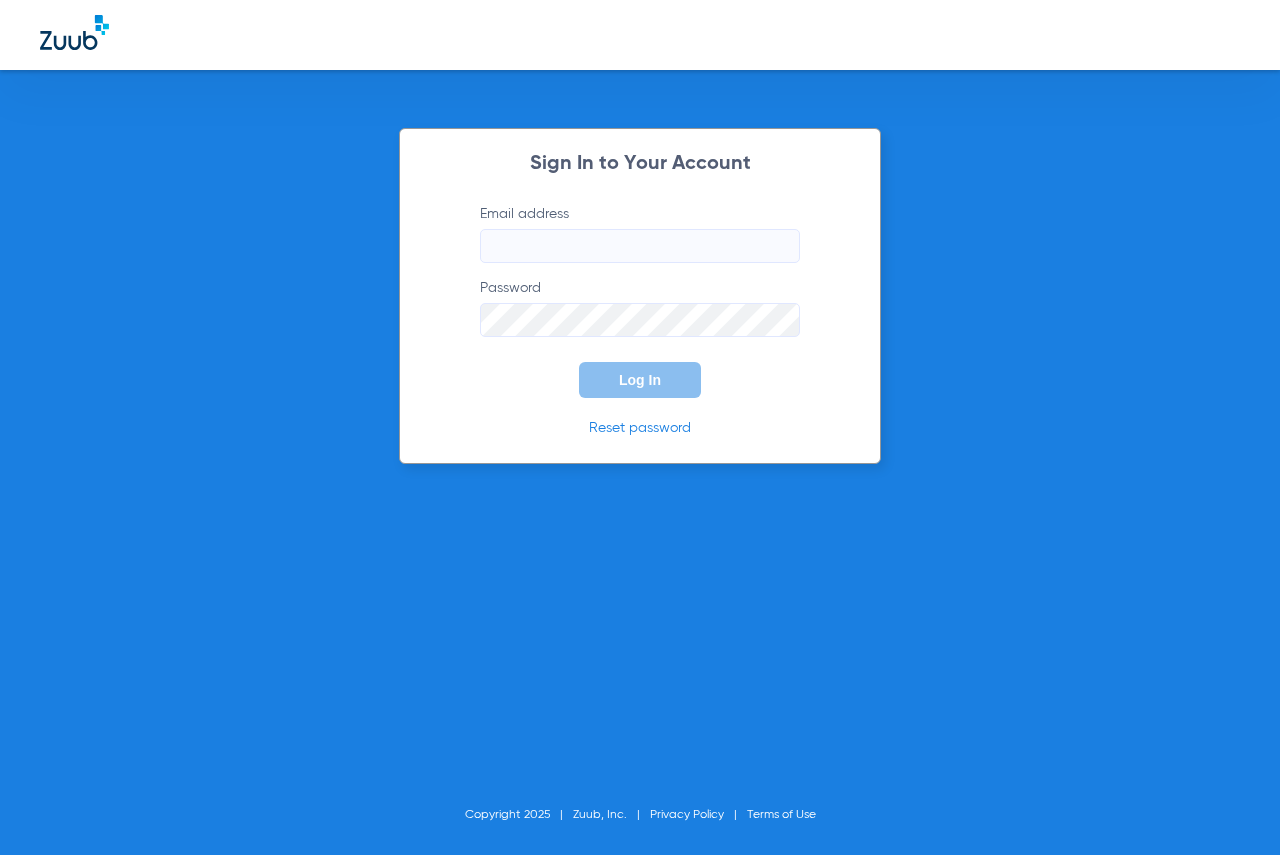 type on "[EMAIL]" 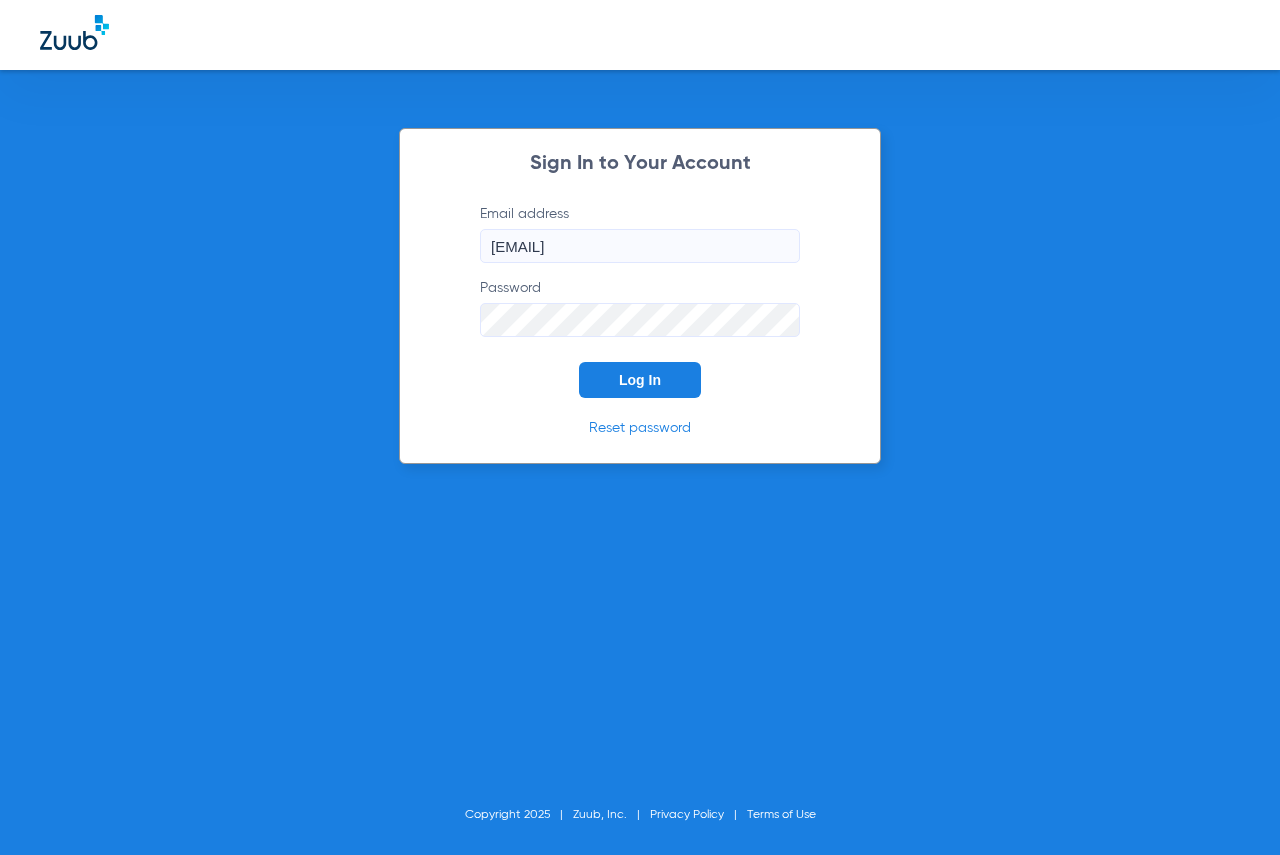 click on "Log In" 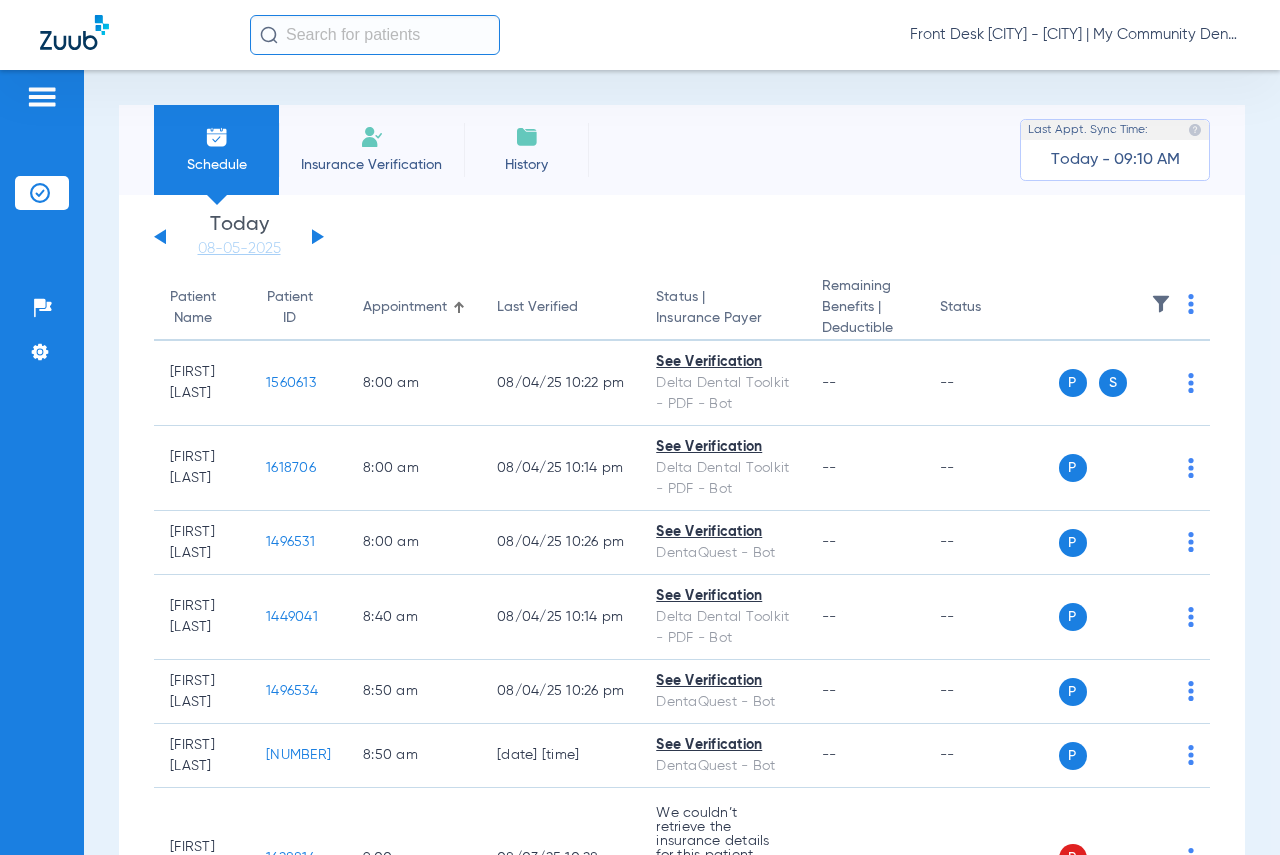 click on "Schedule Insurance Verification History  Last Appt. Sync Time:   Today - [TIME]   Sunday   [DATE]   Monday   [DATE]   Tuesday   [DATE]   Wednesday   [DATE]   Thursday   [DATE]   Friday   [DATE]   Saturday   [DATE]   Sunday   [DATE]   Monday   [DATE]   Tuesday   [DATE]   Wednesday   [DATE]   Thursday   [DATE]   Friday   [DATE]   Saturday   [DATE]   Sunday   [DATE]   Monday   [DATE]   Tuesday   [DATE]   Wednesday   [DATE]   Thursday   [DATE]   Friday   [DATE]   Saturday   [DATE]   Sunday   [DATE]   Monday   [DATE]   Tuesday   [DATE]   Wednesday   [DATE]   Thursday   [DATE]   Friday  Su Mo" at bounding box center (682, 462) 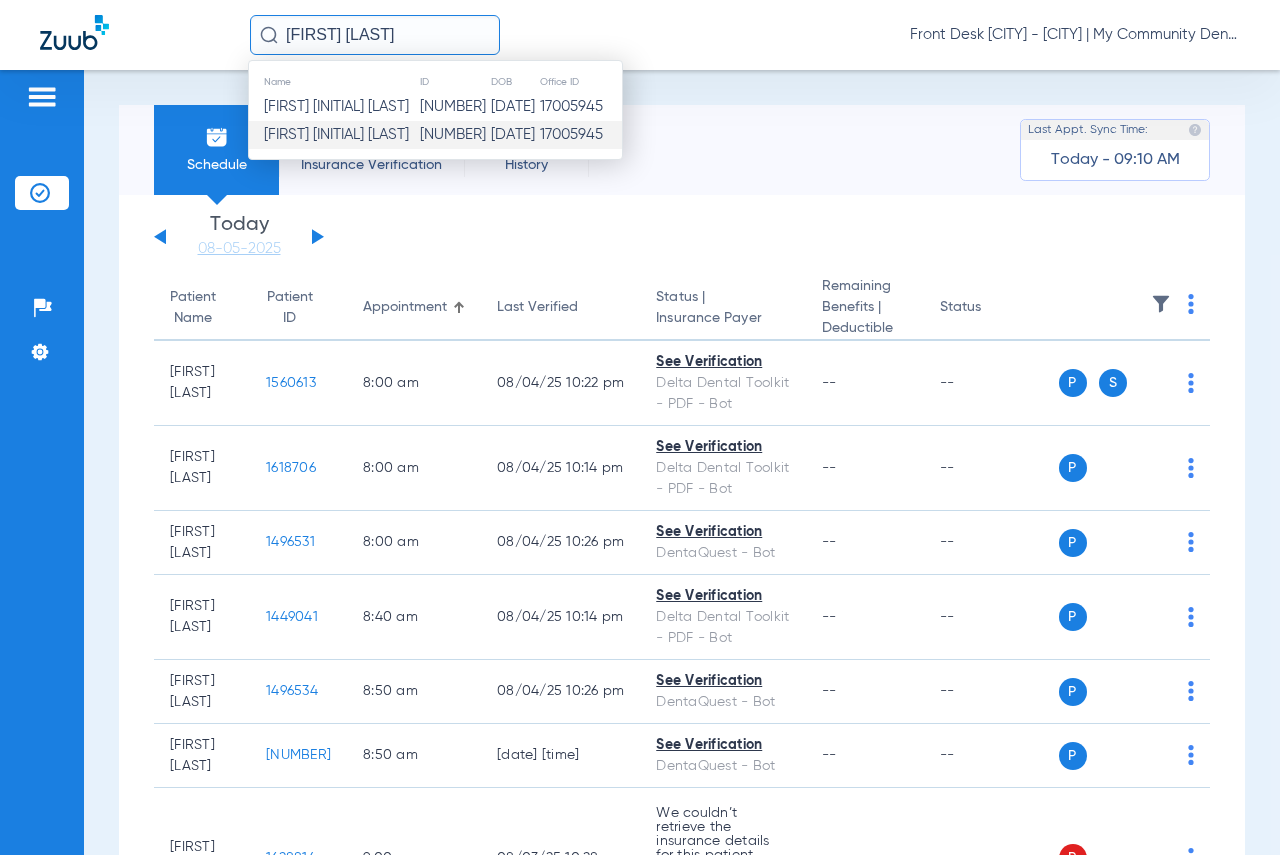 type on "[FIRST] [LAST]" 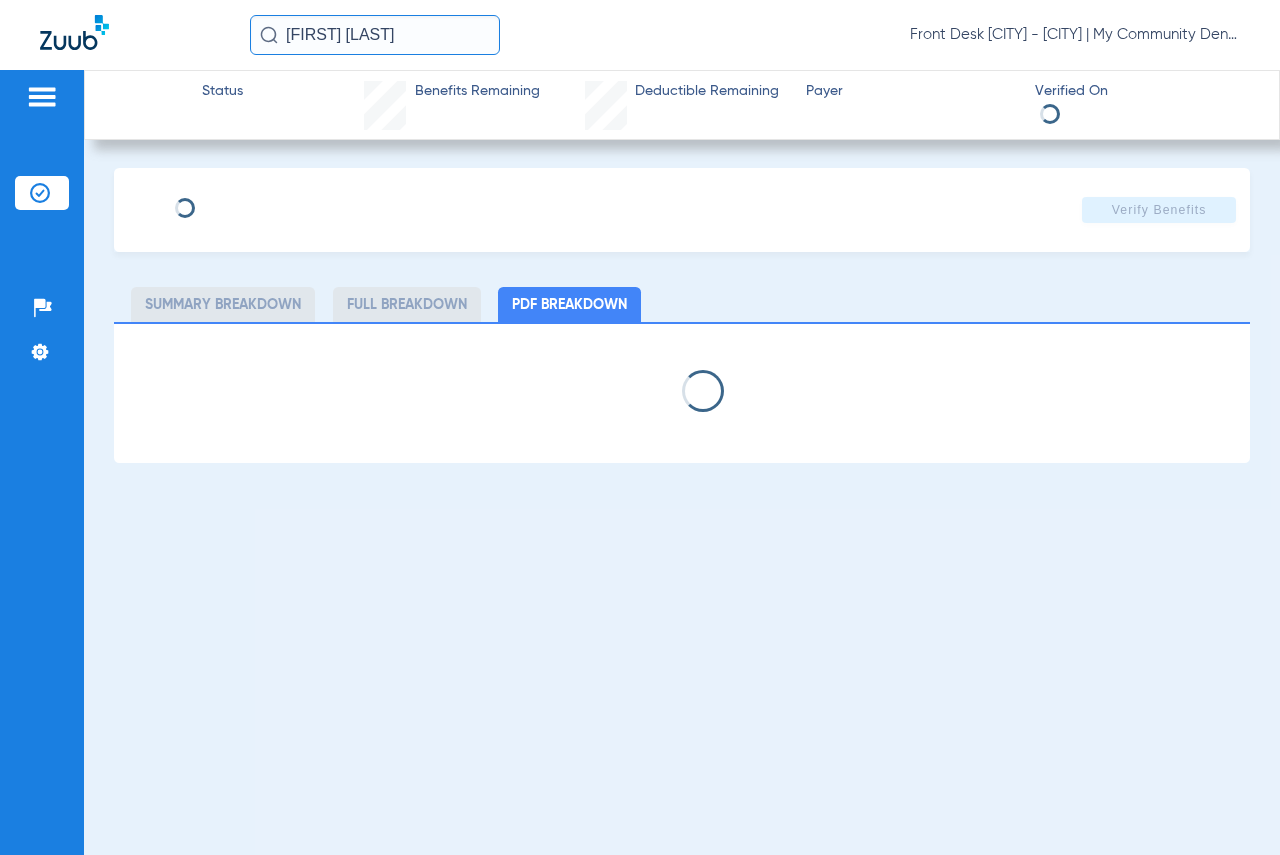 select on "page-width" 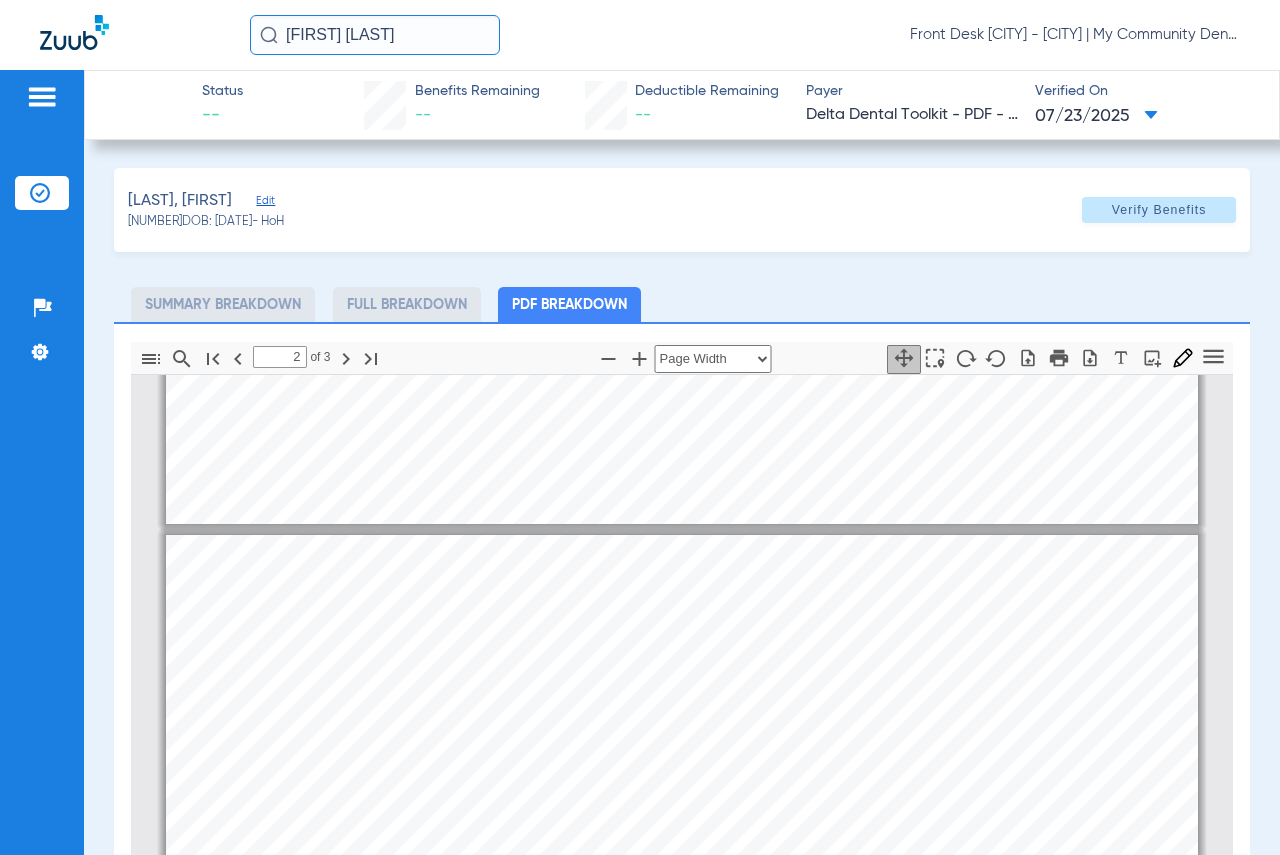 scroll, scrollTop: 1310, scrollLeft: 0, axis: vertical 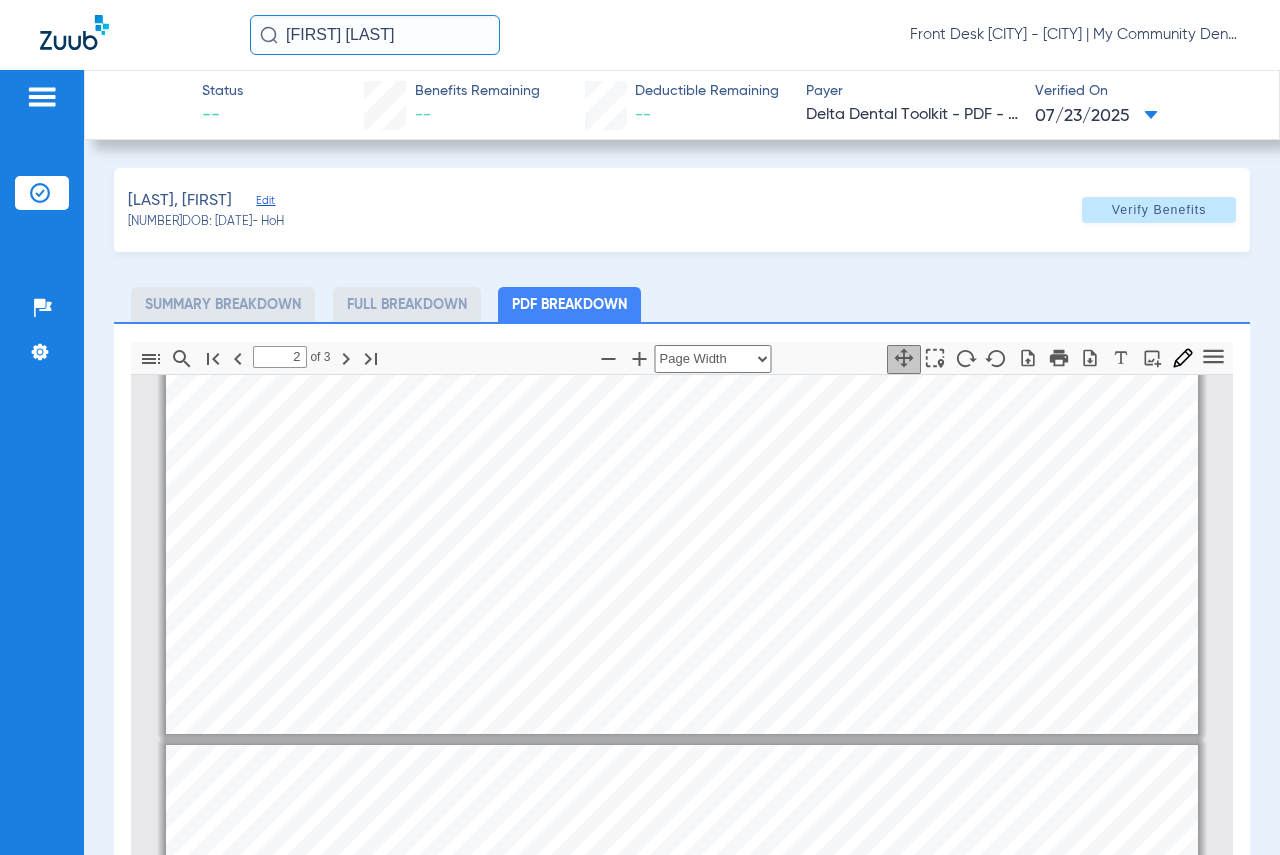 type on "3" 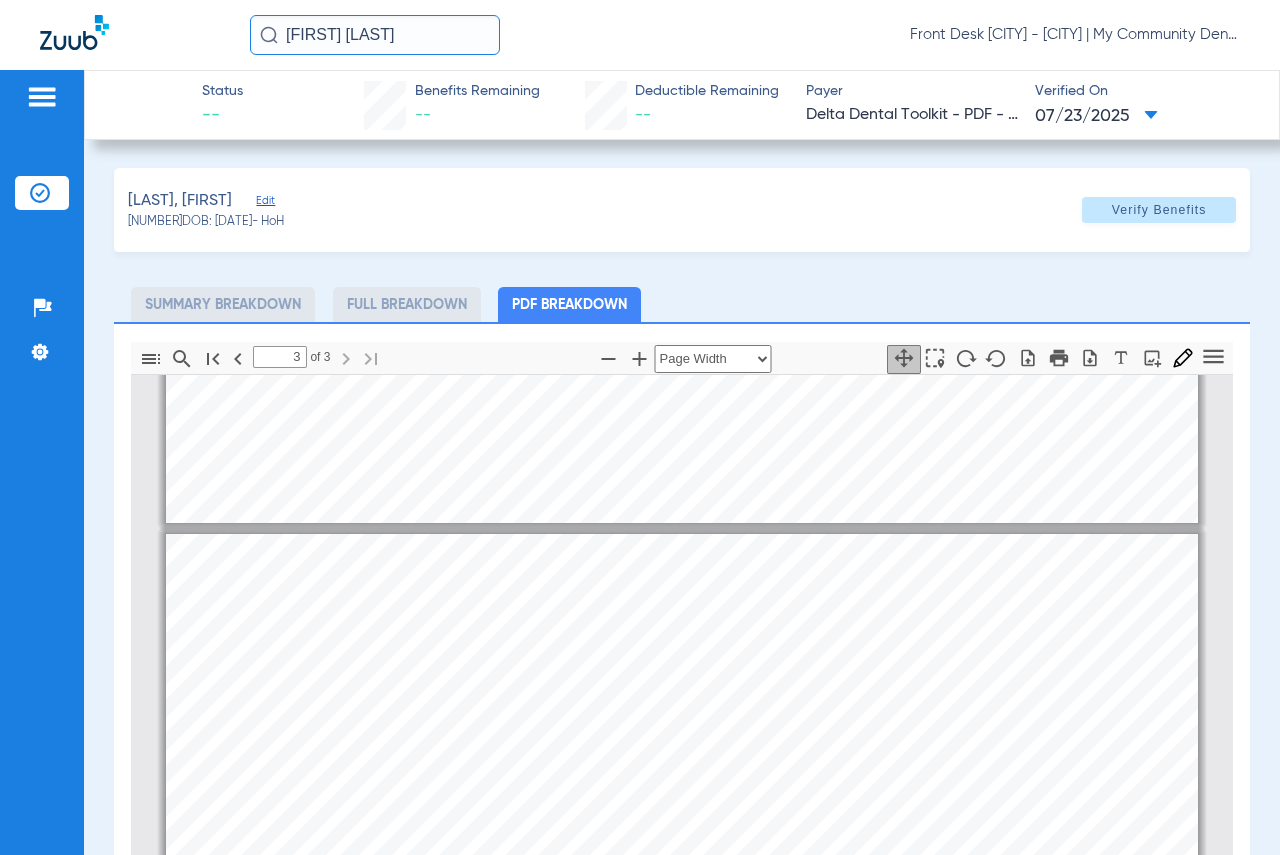 scroll, scrollTop: 2510, scrollLeft: 0, axis: vertical 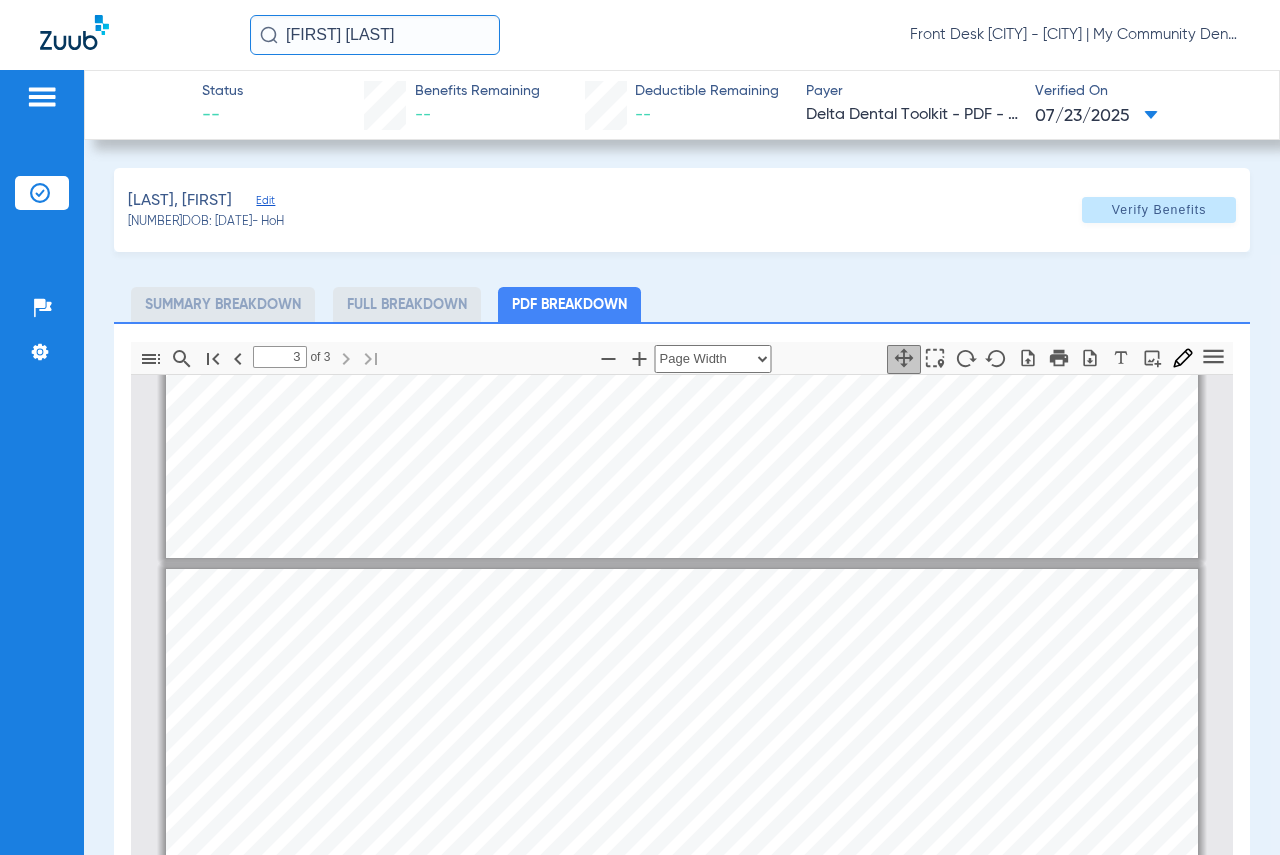 click on "[LAST], [FIRST] [INITIAL] [NUMBER] DOB: [DATE]" 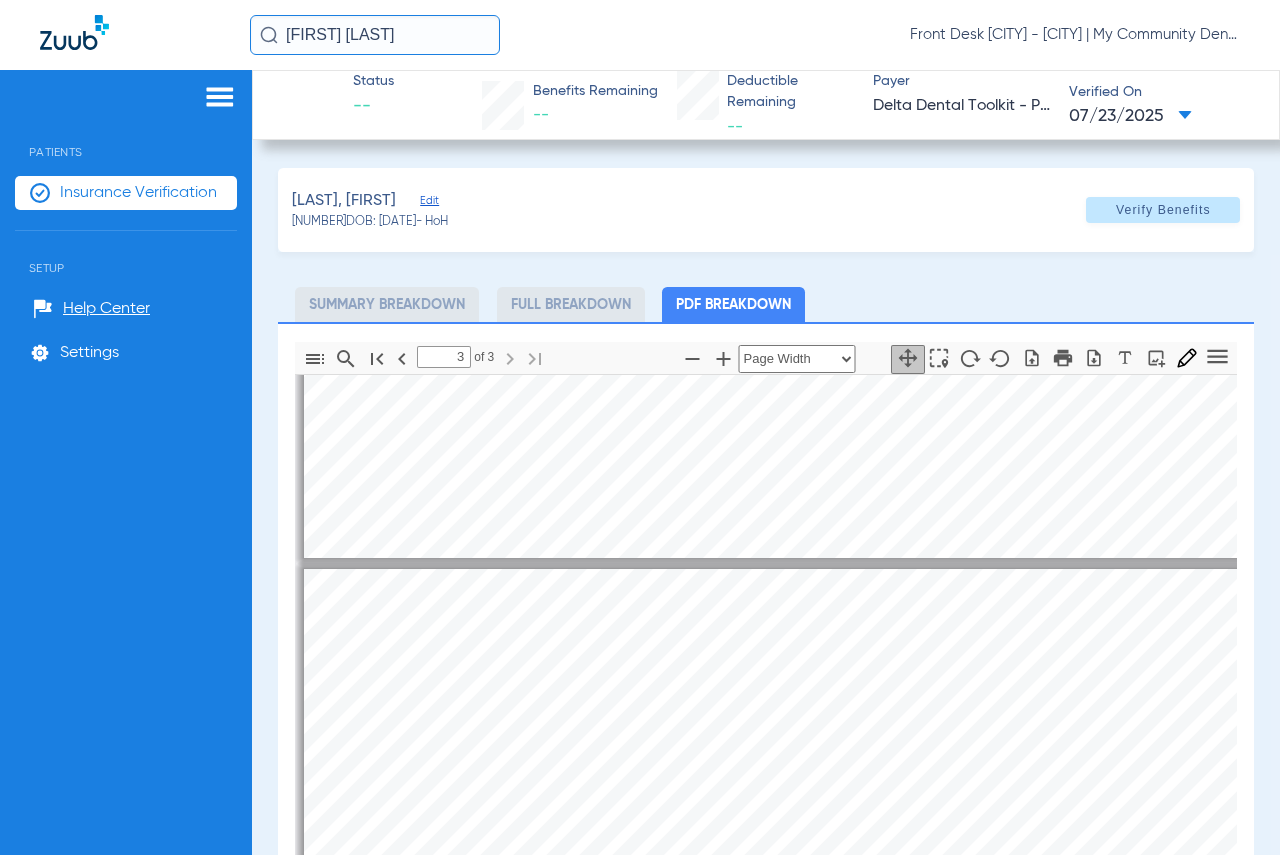 click on "[LAST], [FIRST] [INITIAL] [NUMBER] DOB: [DATE]" 